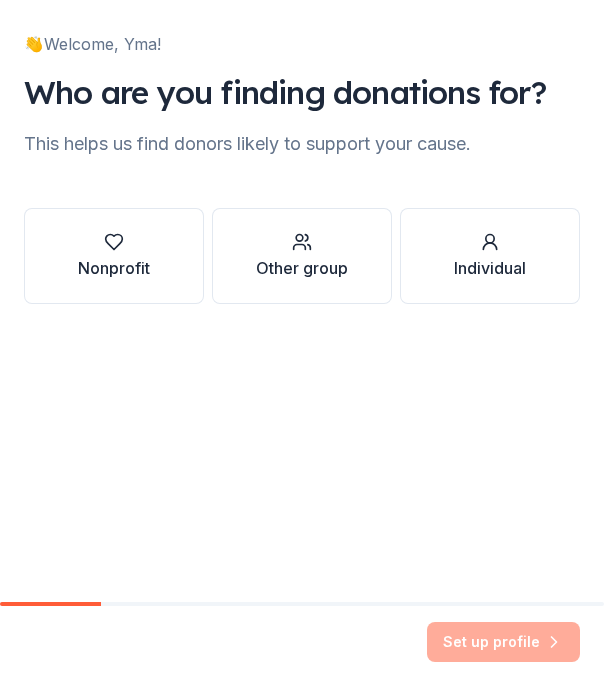 scroll, scrollTop: 0, scrollLeft: 0, axis: both 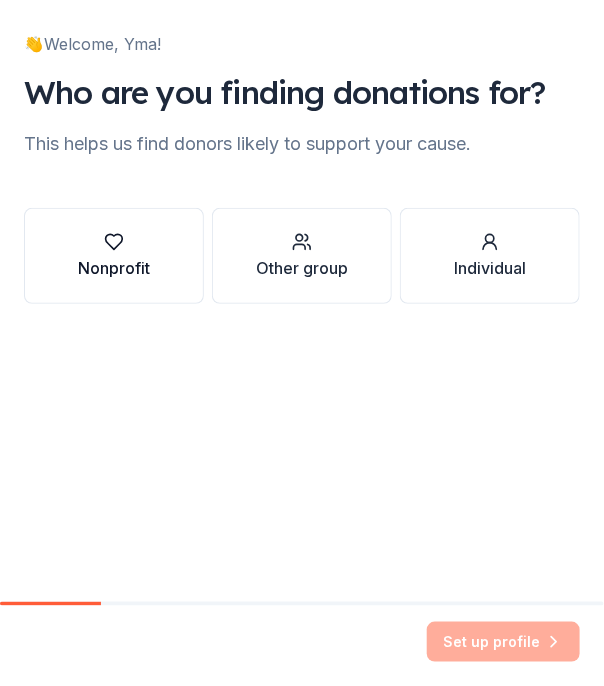 click on "Nonprofit" at bounding box center [114, 256] 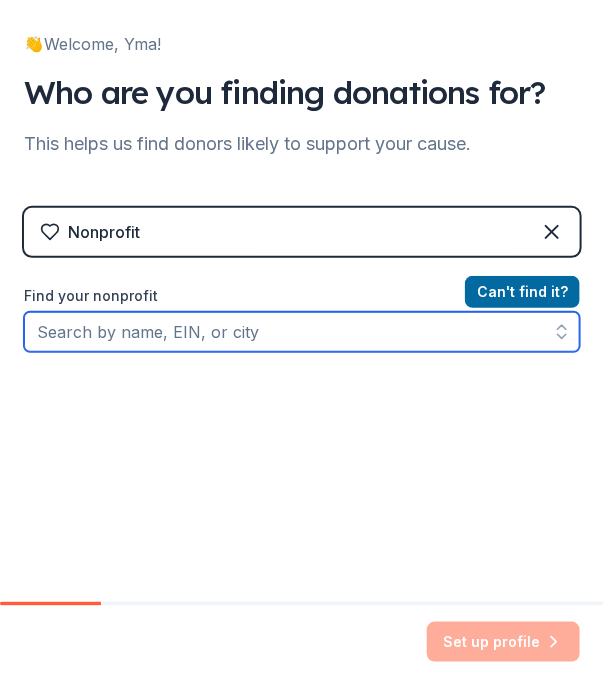 click on "Find your nonprofit" at bounding box center [302, 332] 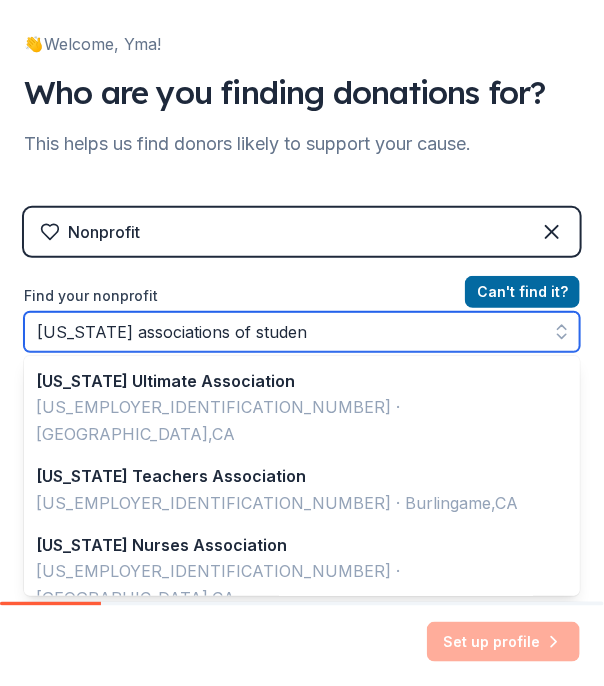 type on "[US_STATE] associations of student" 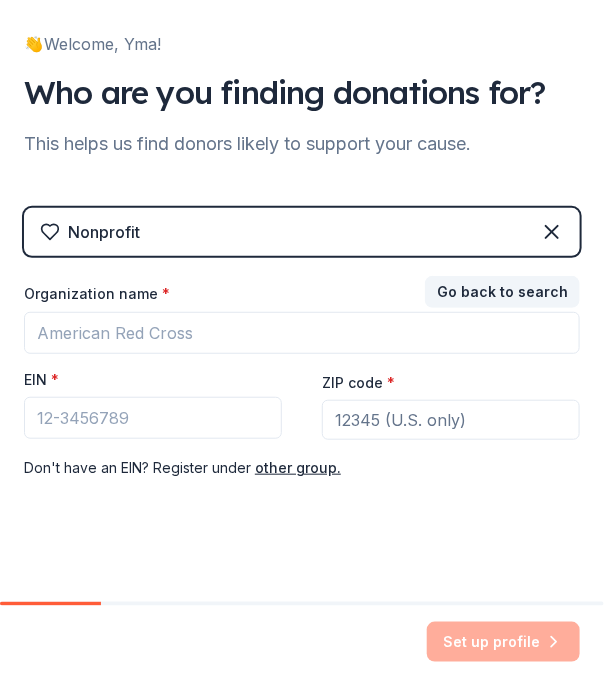 click on "ZIP code *" at bounding box center [451, 420] 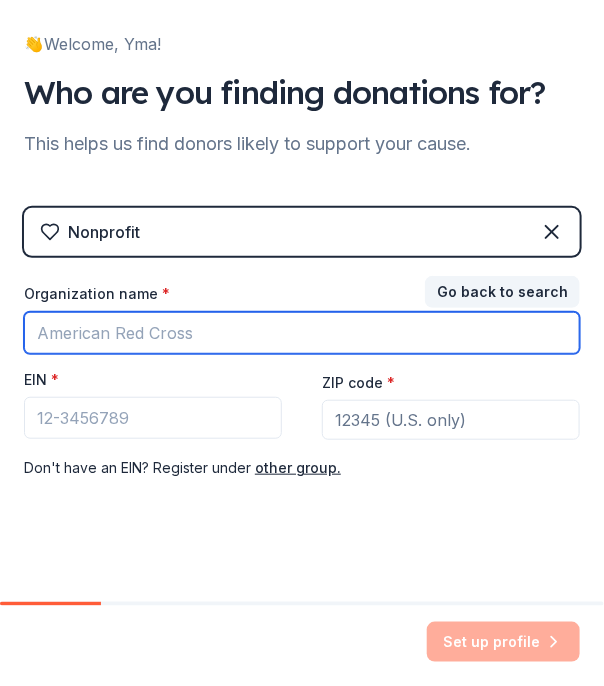 click on "Organization name *" at bounding box center [302, 333] 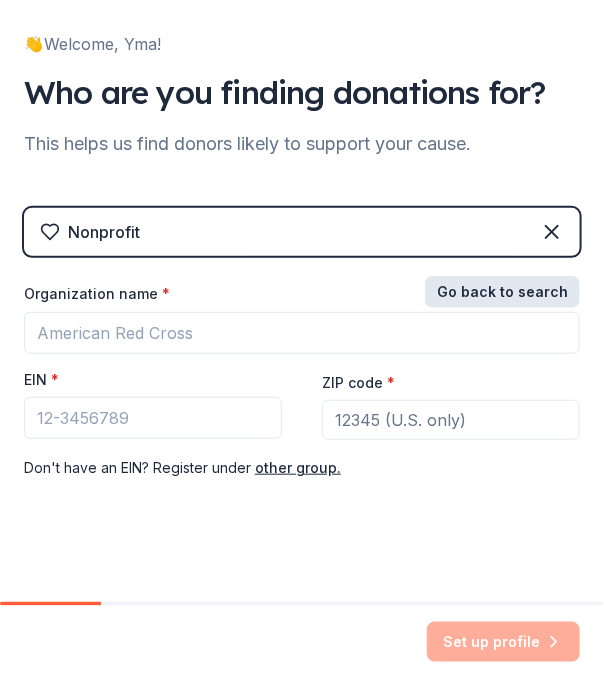 click on "Go back to search" at bounding box center [502, 292] 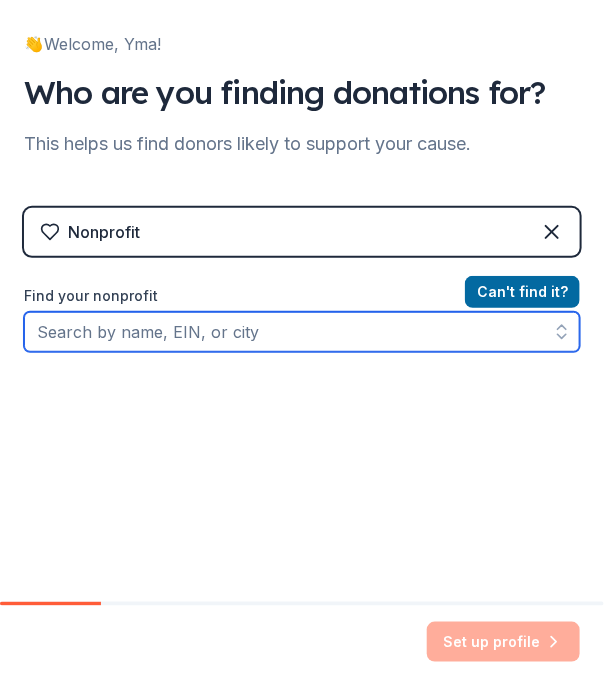 click on "Find your nonprofit" at bounding box center [302, 332] 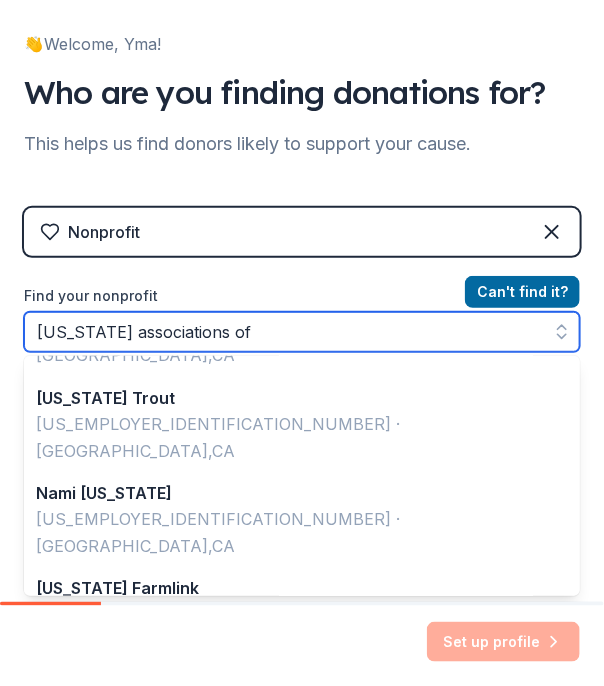 scroll, scrollTop: 0, scrollLeft: 0, axis: both 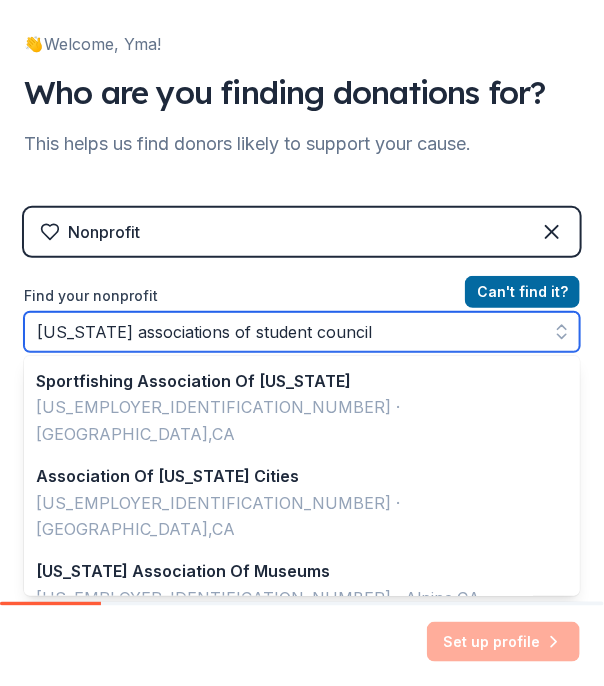 type on "[US_STATE] associations of student councils" 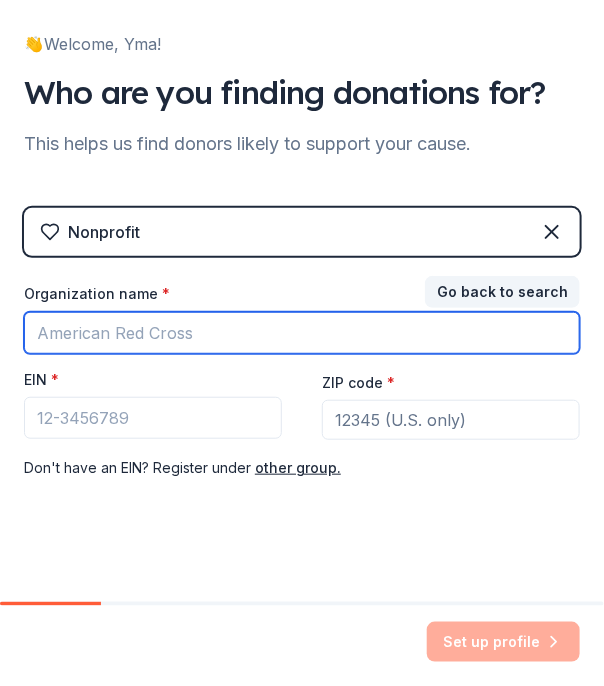 click on "Organization name *" at bounding box center [302, 333] 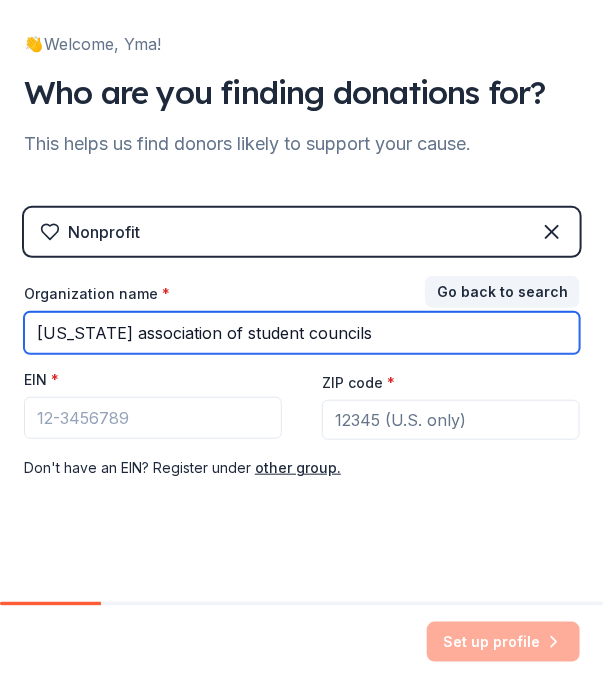 click on "[US_STATE] association of student councils" at bounding box center [302, 333] 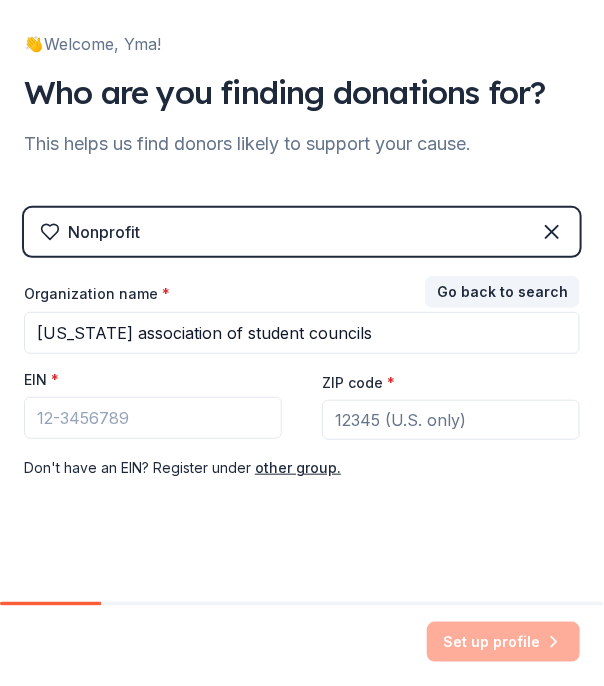 click on "Nonprofit" at bounding box center (302, 232) 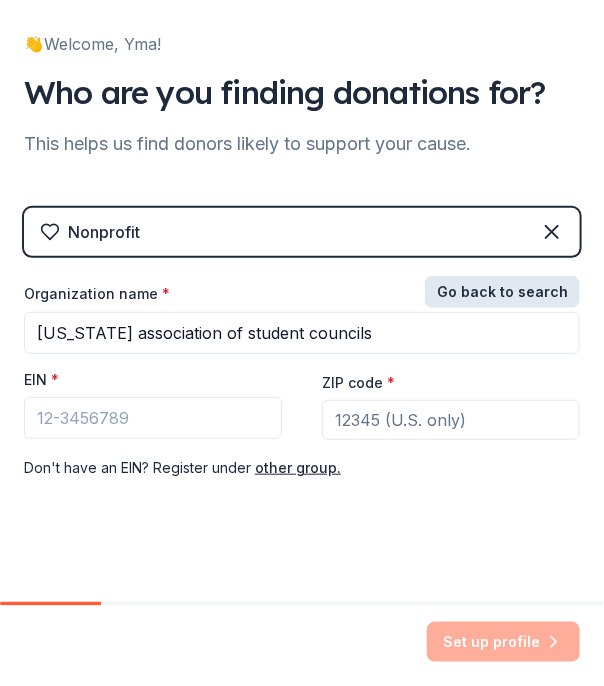 click on "Go back to search" at bounding box center (502, 292) 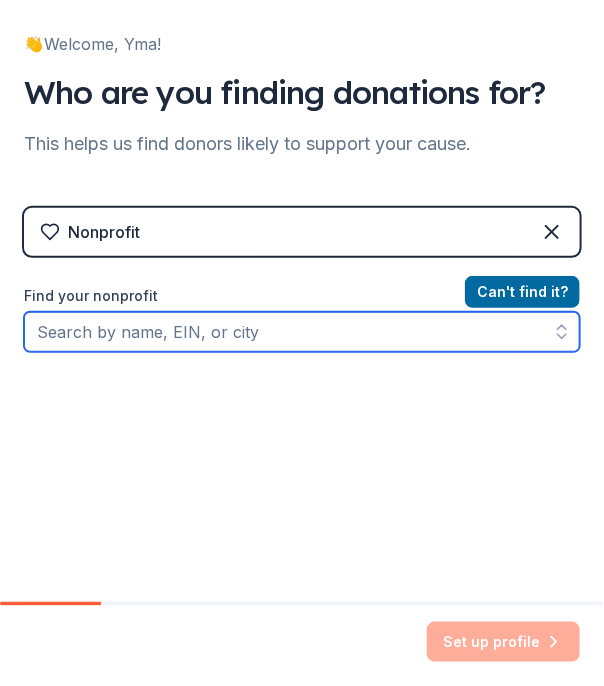 click on "Find your nonprofit" at bounding box center [302, 332] 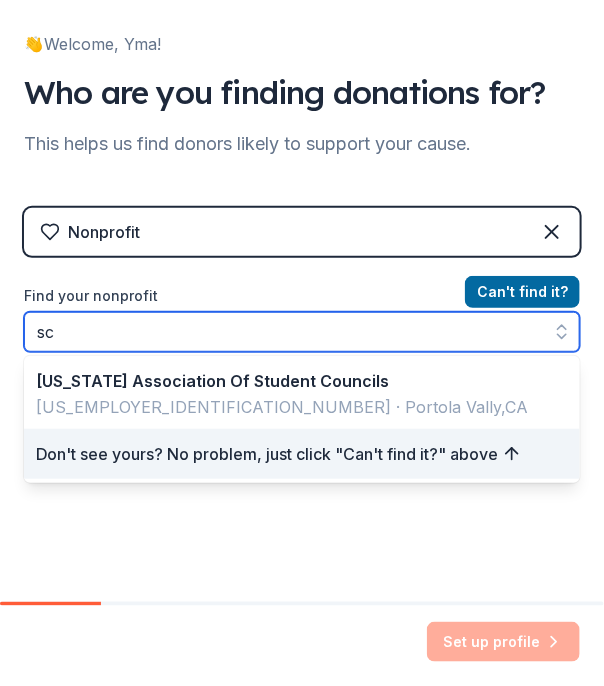 type on "s" 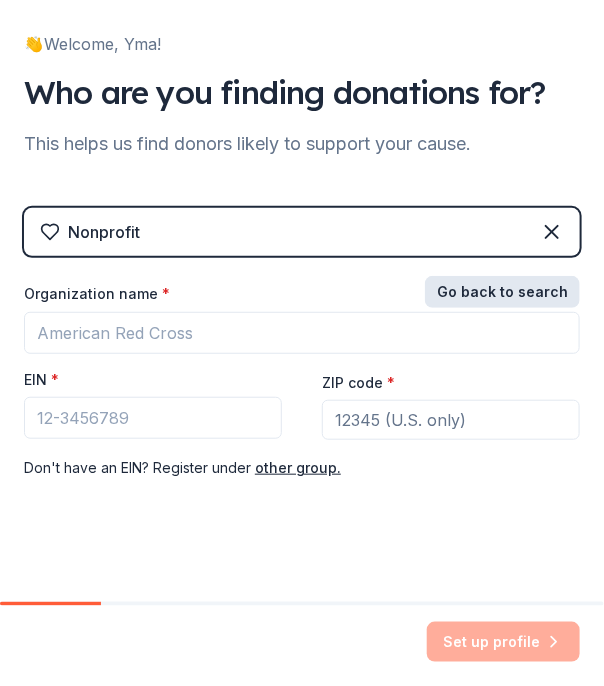 click on "Go back to search" at bounding box center (502, 292) 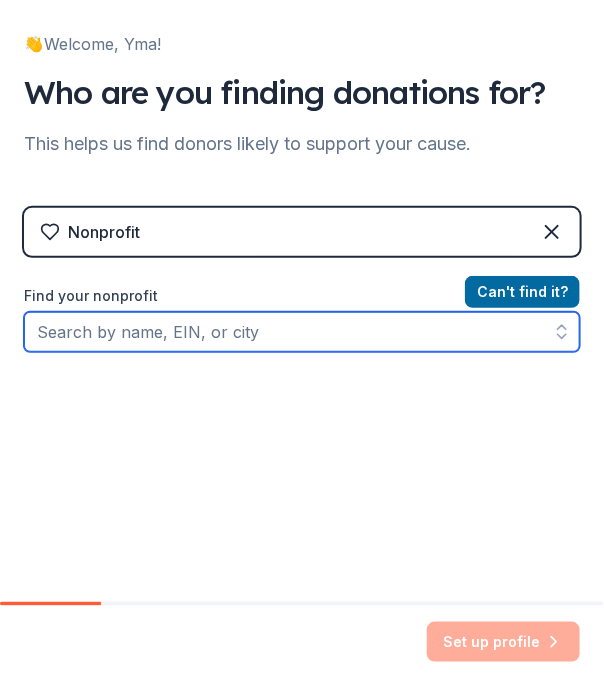 click on "Find your nonprofit" at bounding box center (302, 332) 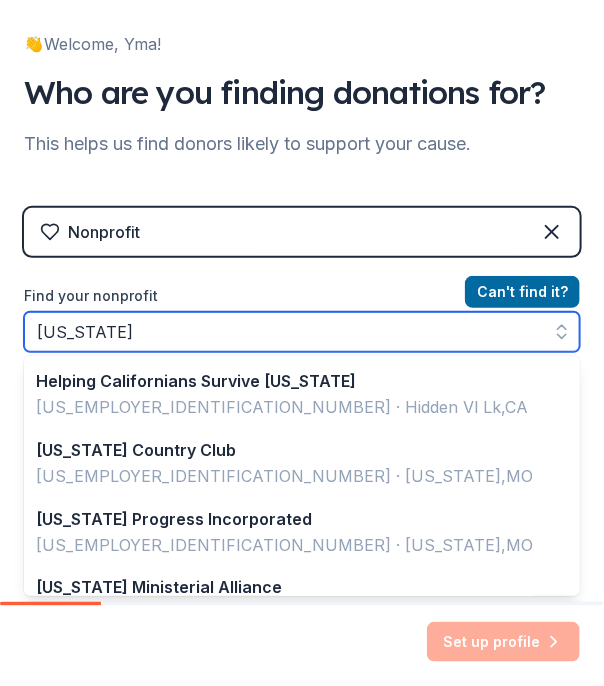scroll, scrollTop: 1534, scrollLeft: 0, axis: vertical 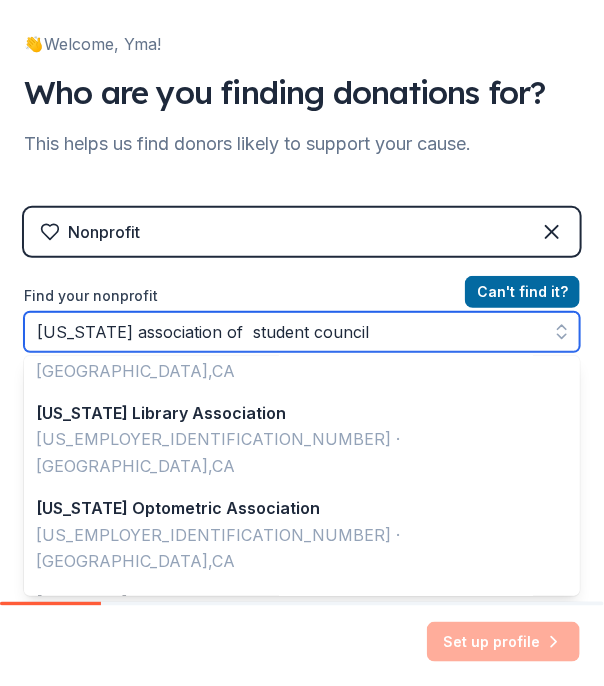 type on "[US_STATE] association of  student councils" 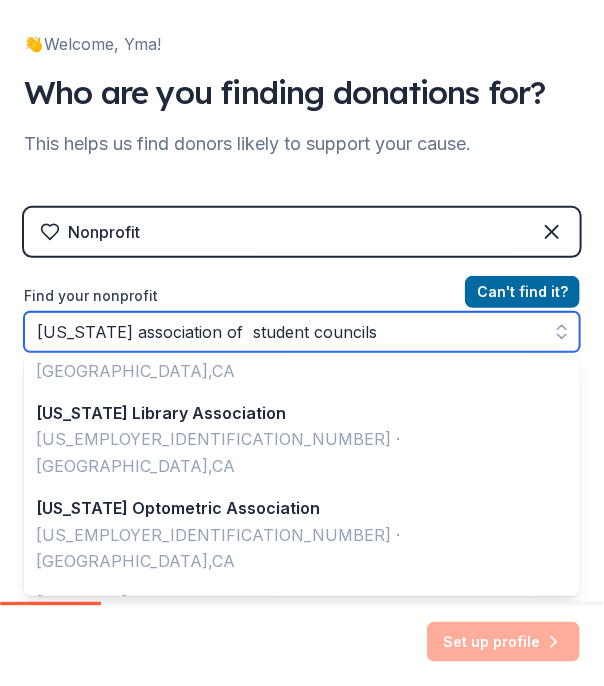 scroll, scrollTop: 0, scrollLeft: 0, axis: both 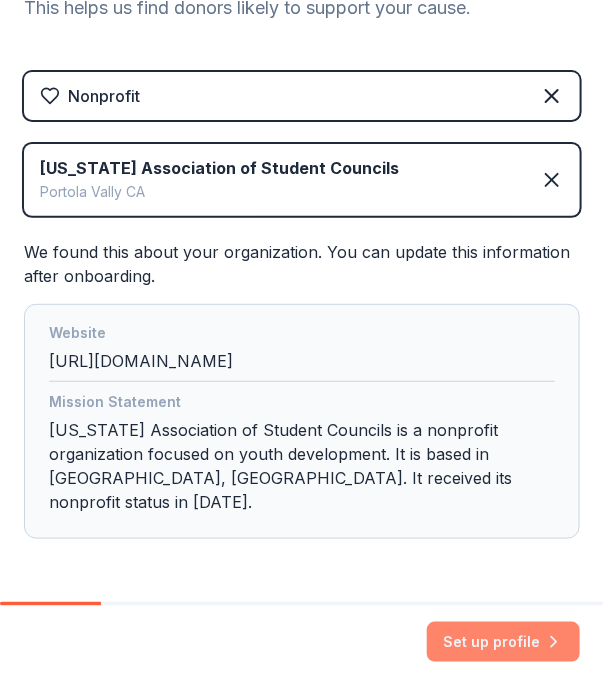 click on "Set up profile" at bounding box center (503, 642) 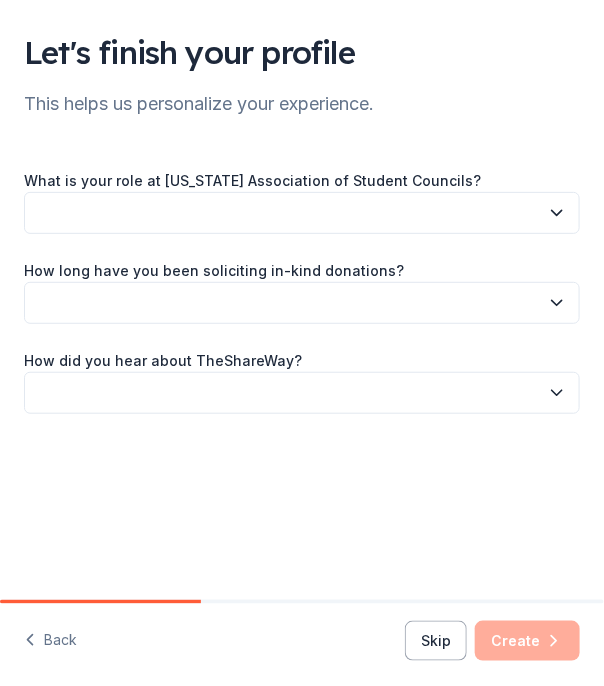 click at bounding box center (302, 213) 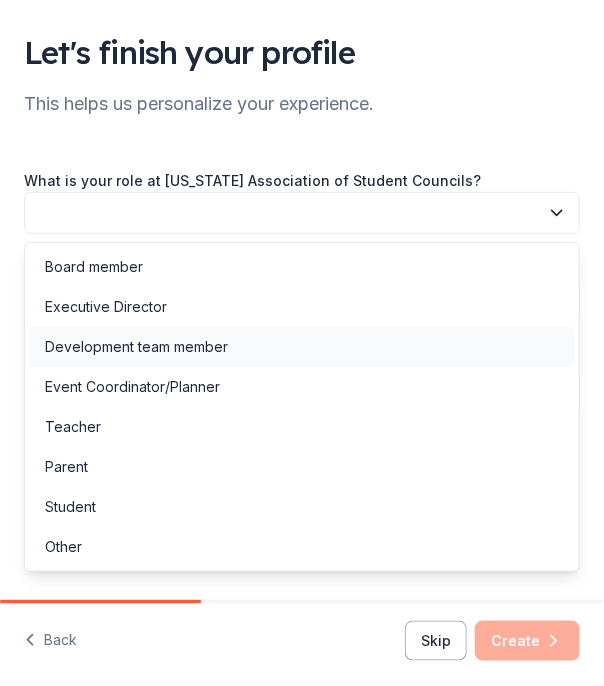 click on "Development team member" at bounding box center (302, 347) 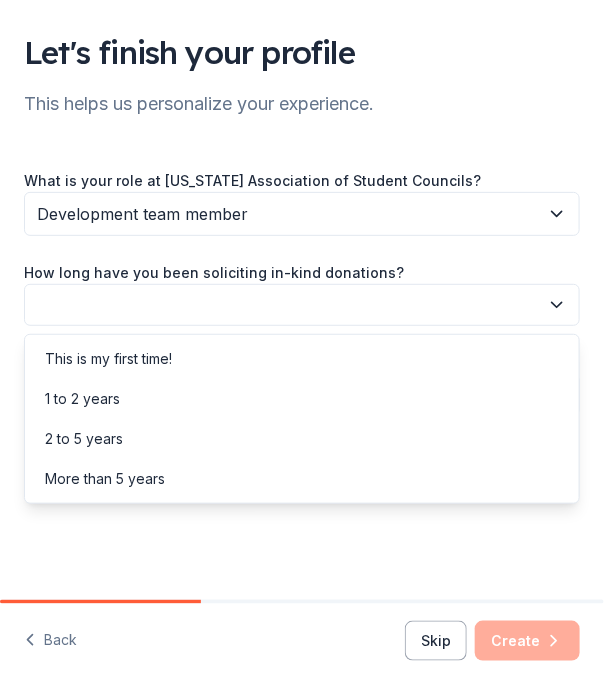 click at bounding box center (302, 305) 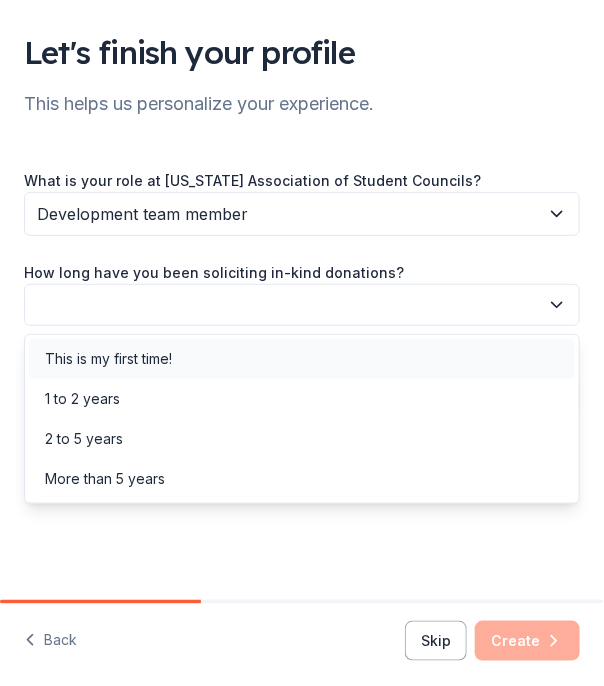 click on "This is my first time!" at bounding box center (302, 359) 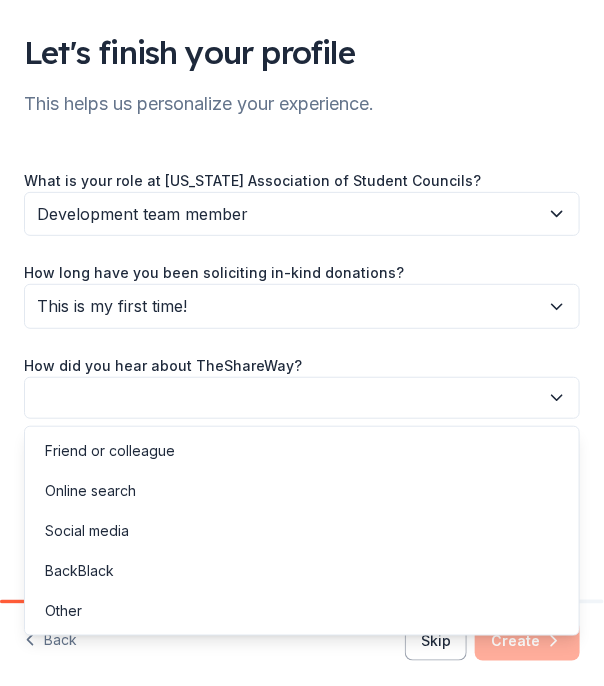 click at bounding box center [302, 398] 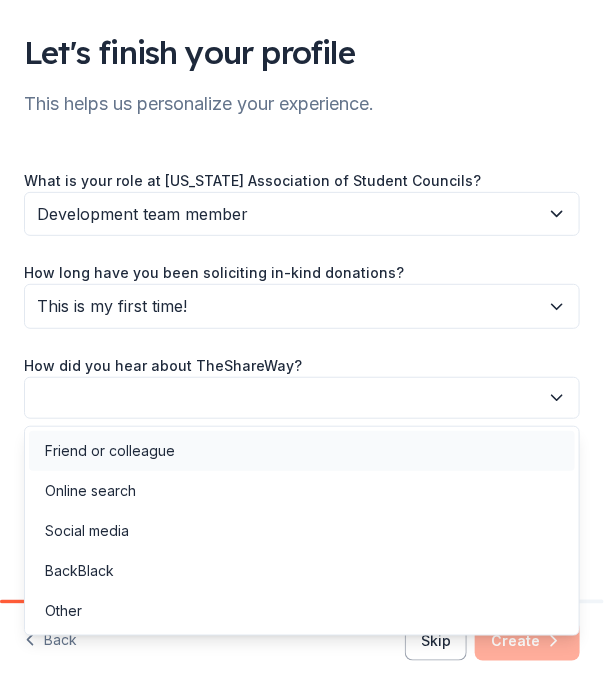 click on "Friend or colleague" at bounding box center (302, 451) 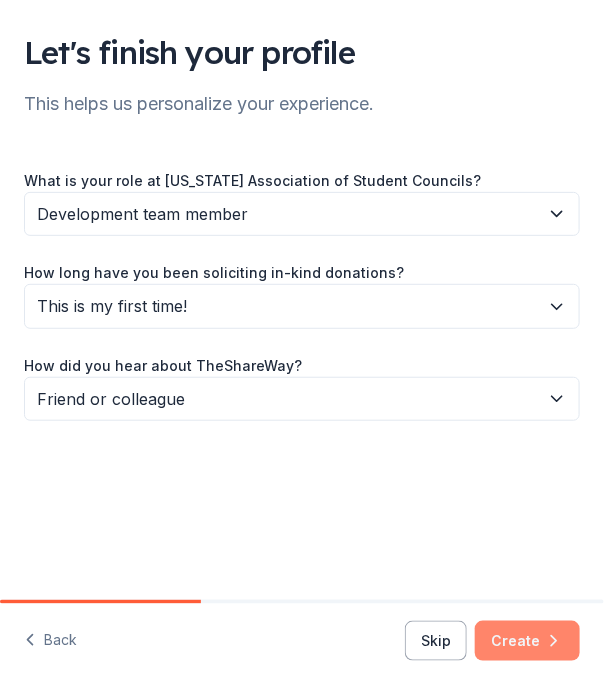 click on "Create" at bounding box center (527, 641) 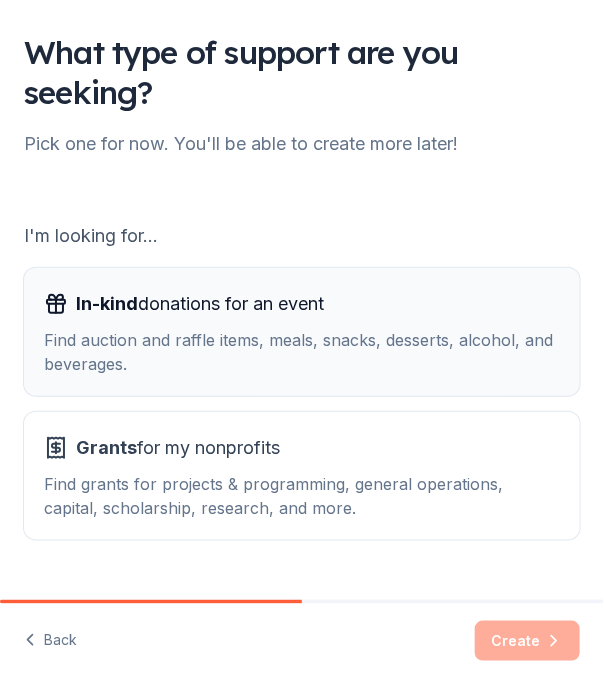 click on "Find auction and raffle items, meals, snacks, desserts, alcohol, and beverages." at bounding box center [302, 352] 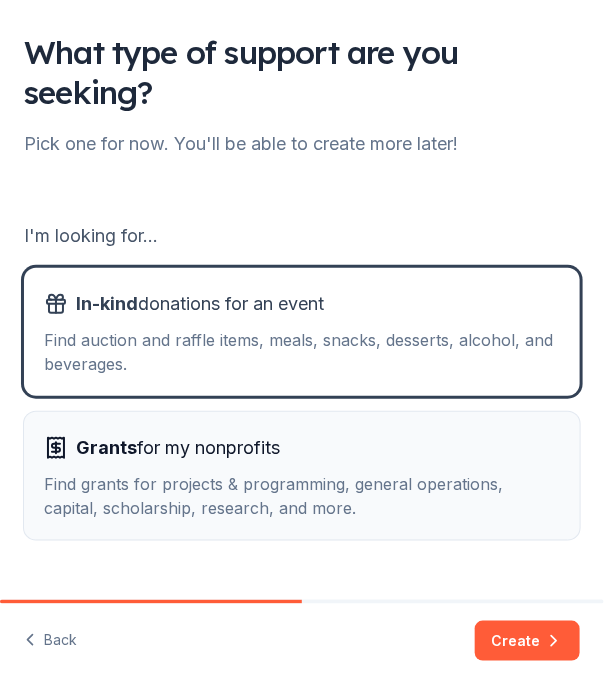 click on "Grants  for my nonprofits Find grants for projects & programming, general operations, capital, scholarship, research, and more." at bounding box center (302, 476) 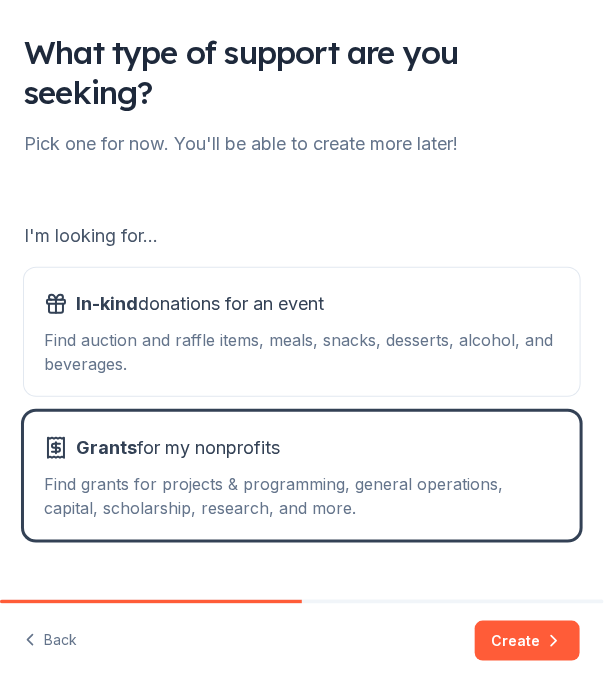 click 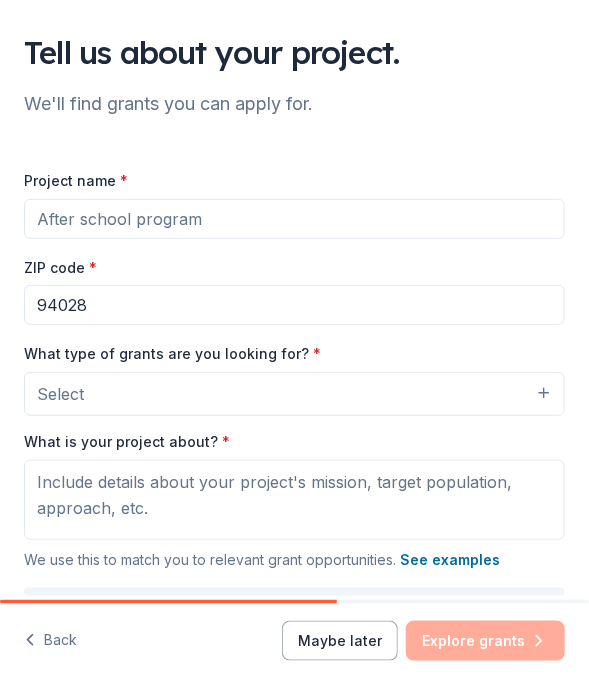 click on "Project name *" at bounding box center [294, 219] 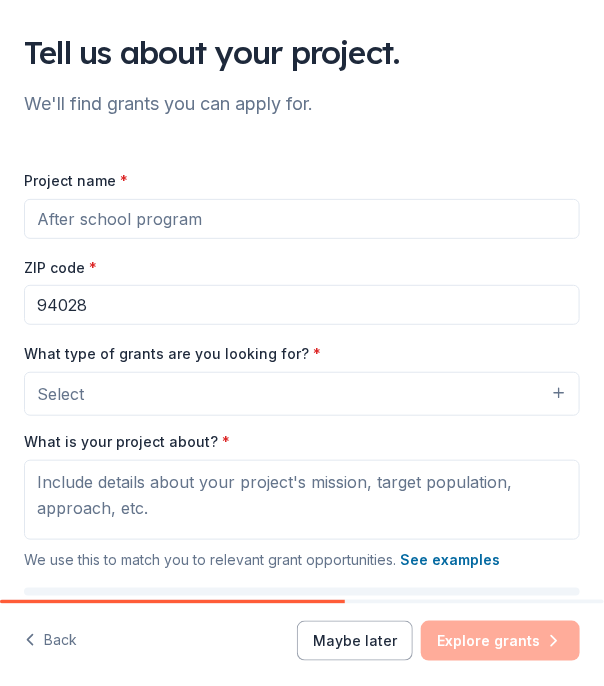 click on "Select" at bounding box center (302, 394) 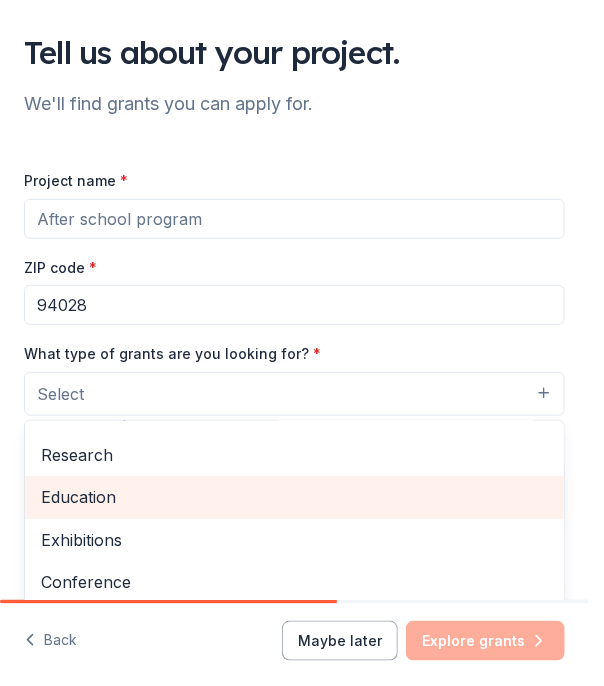 scroll, scrollTop: 236, scrollLeft: 0, axis: vertical 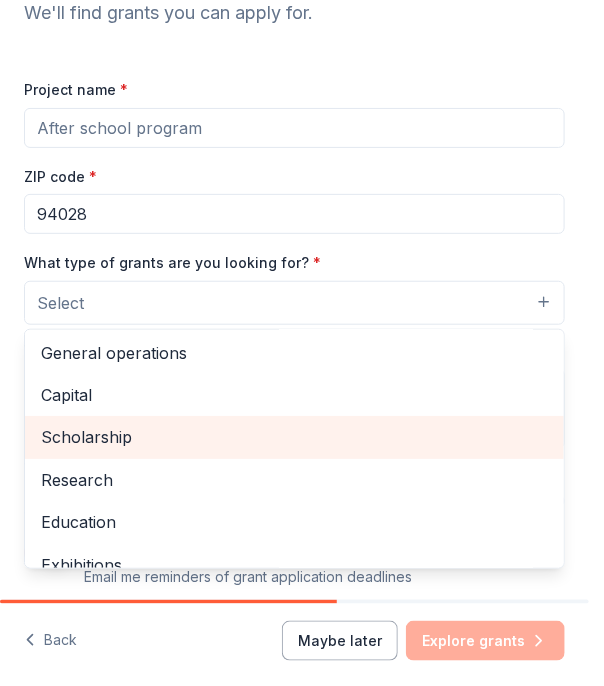 click on "Scholarship" at bounding box center (294, 437) 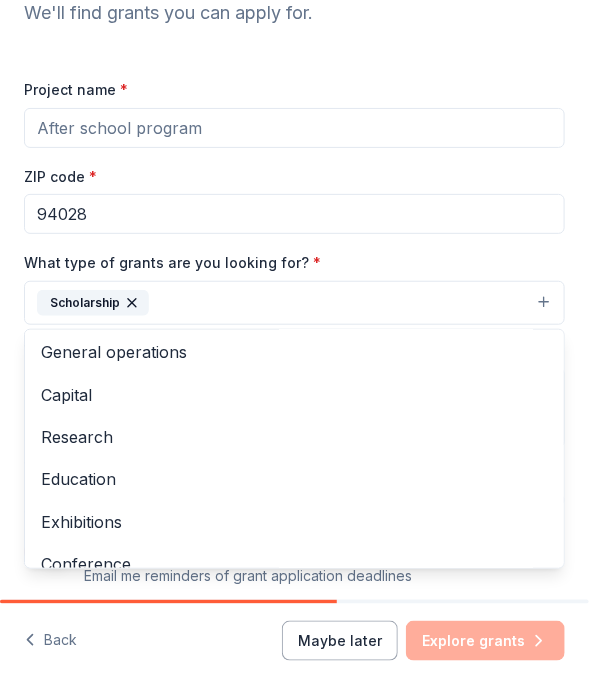 click on "Project name * ZIP code * 94028 What type of grants are you looking for? * Scholarship Projects & programming General operations Capital Research Education Exhibitions Conference Training and capacity building Fellowship Other What is your project about? * We use this to match you to relevant grant opportunities.   See examples We recommend at least 300 characters to get the best grant matches. Send me reminders Email me reminders of grant application deadlines" at bounding box center [294, 332] 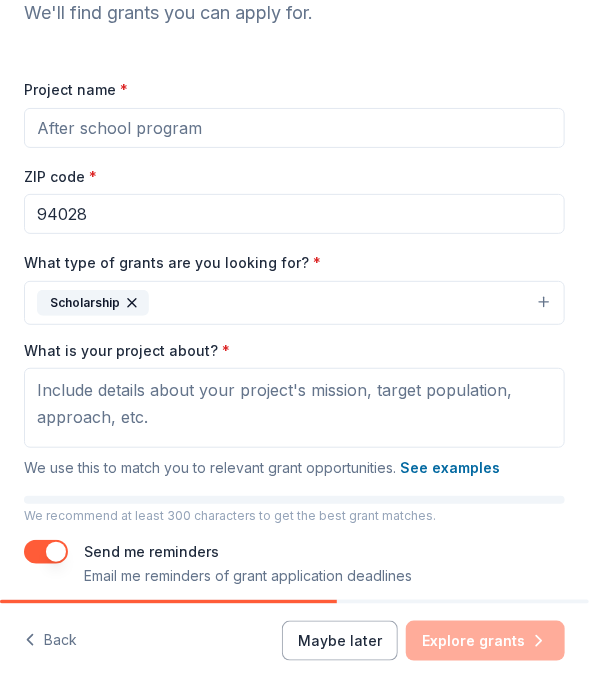 click on "Project name *" at bounding box center (294, 128) 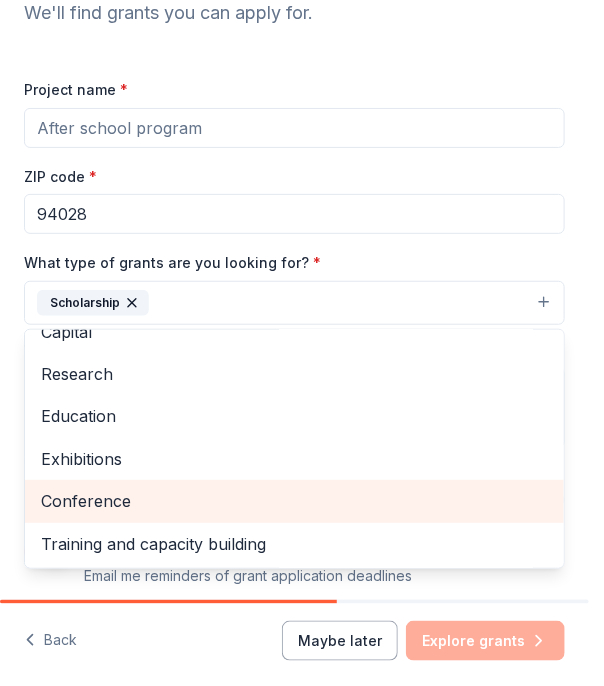 scroll, scrollTop: 118, scrollLeft: 0, axis: vertical 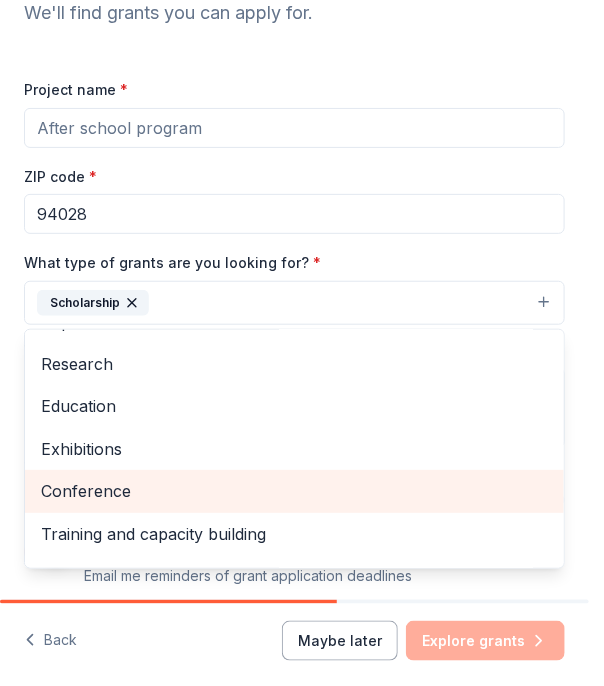 click on "Conference" at bounding box center [294, 491] 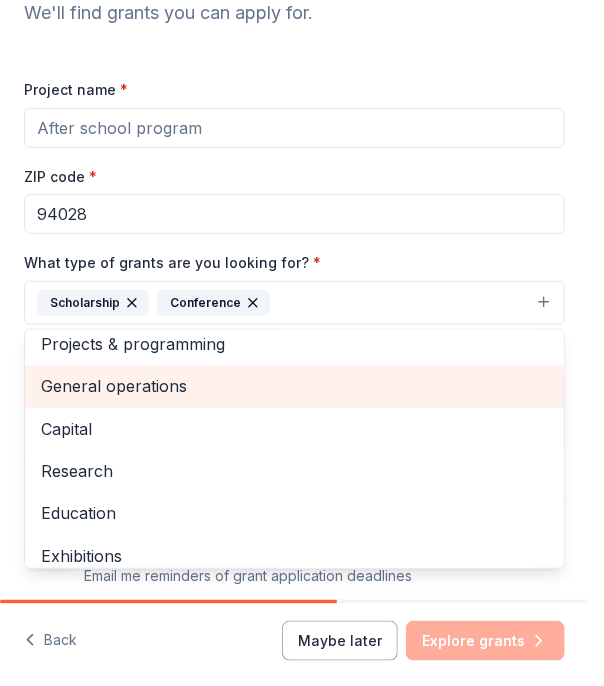 scroll, scrollTop: 151, scrollLeft: 0, axis: vertical 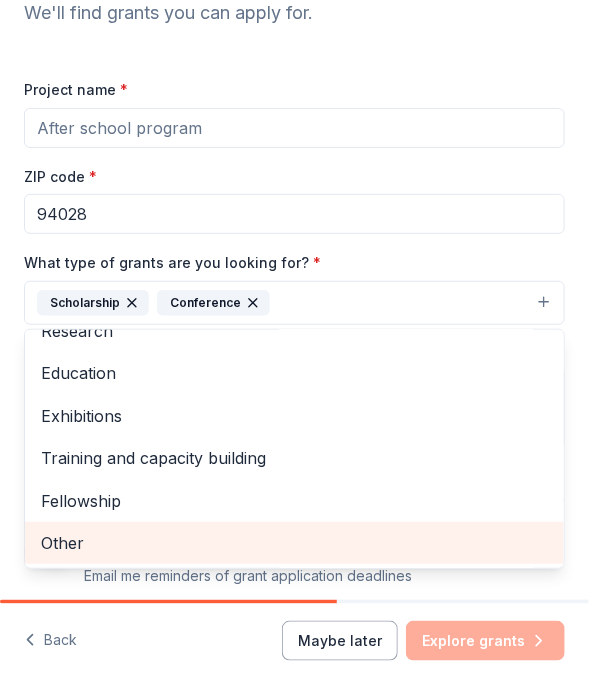 click on "Other" at bounding box center [294, 543] 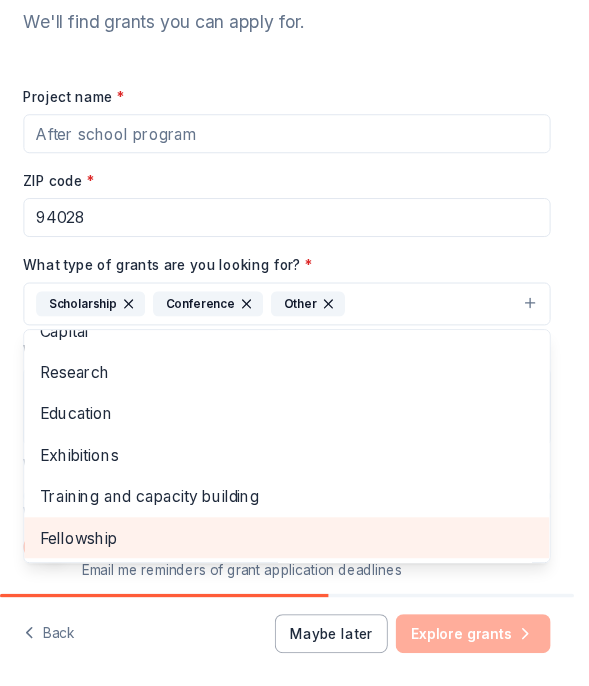 scroll, scrollTop: 109, scrollLeft: 0, axis: vertical 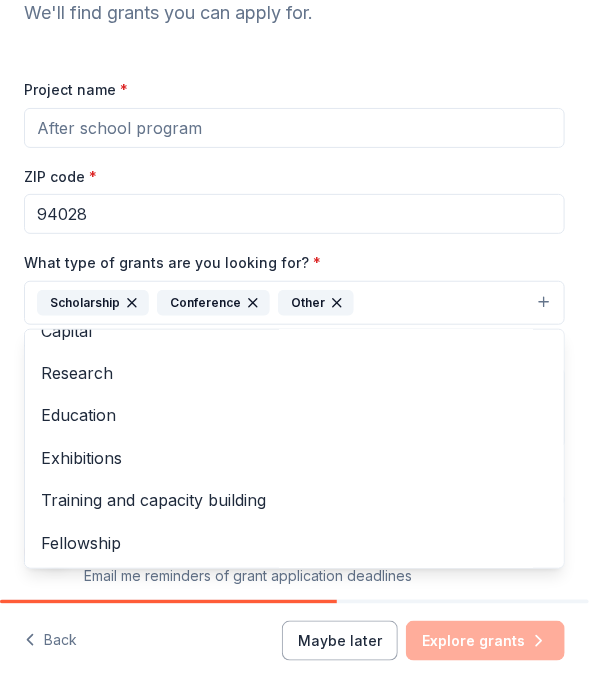 click on "Project name * ZIP code * 94028 What type of grants are you looking for? * Scholarship Conference Other Projects & programming General operations Capital Research Education Exhibitions Training and capacity building Fellowship What is your project about? * We use this to match you to relevant grant opportunities.   See examples We recommend at least 300 characters to get the best grant matches. Send me reminders Email me reminders of grant application deadlines" at bounding box center [294, 332] 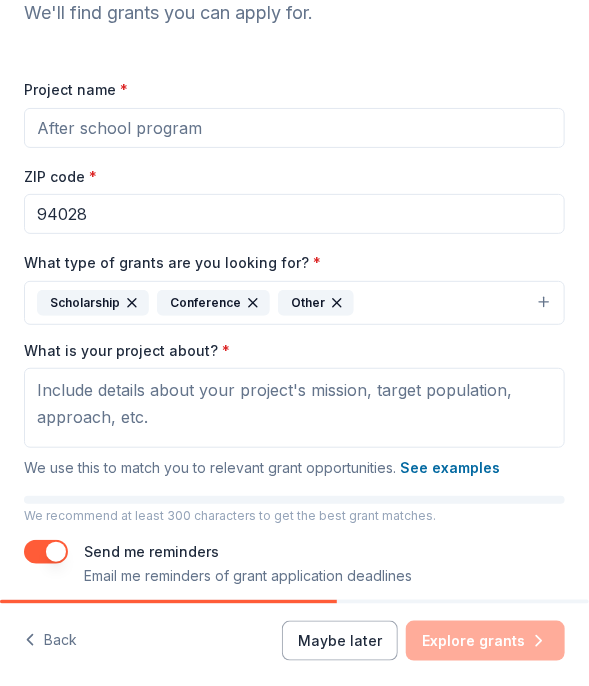 click on "Project name *" at bounding box center (294, 128) 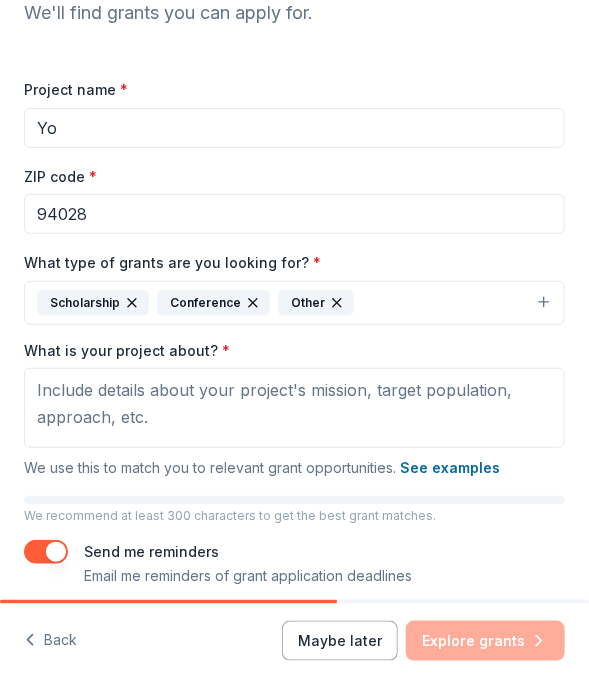 type on "Y" 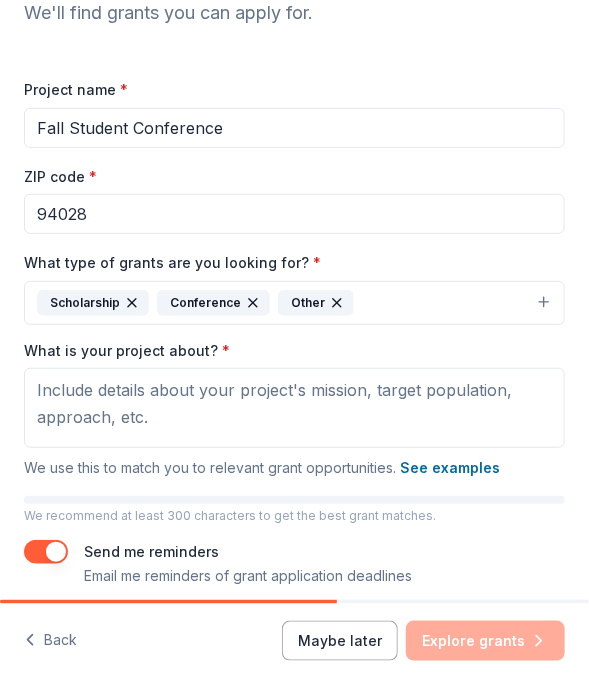 type on "Fall Student Conference" 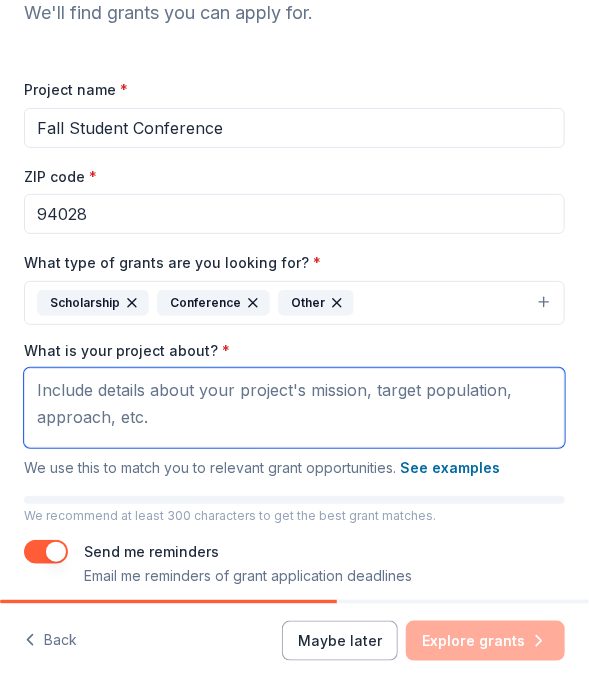 click on "What is your project about? *" at bounding box center (294, 408) 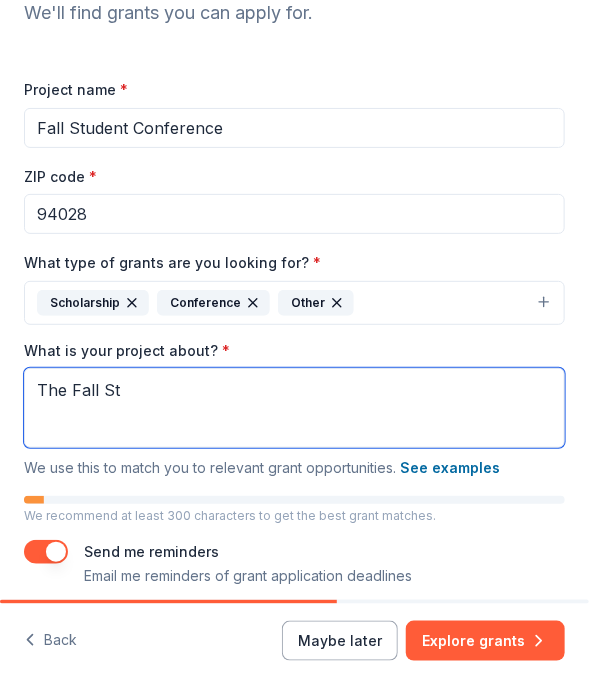 type on "The Fall St" 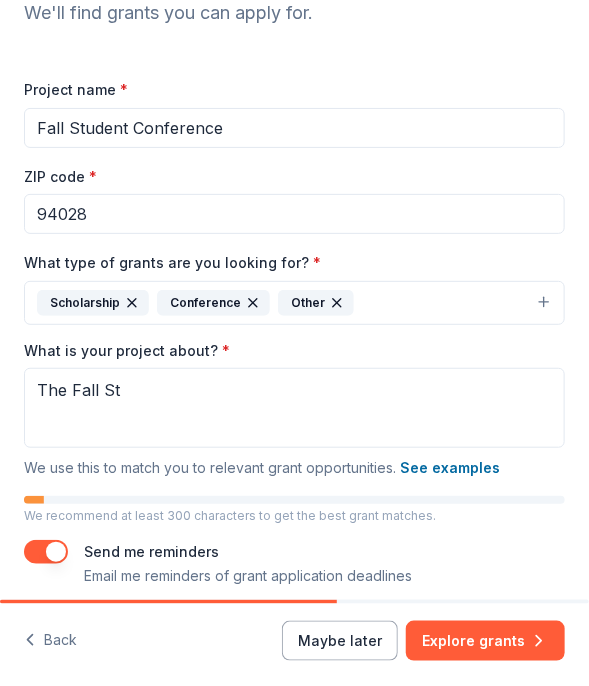 click on "Fall Student Conference" at bounding box center (294, 128) 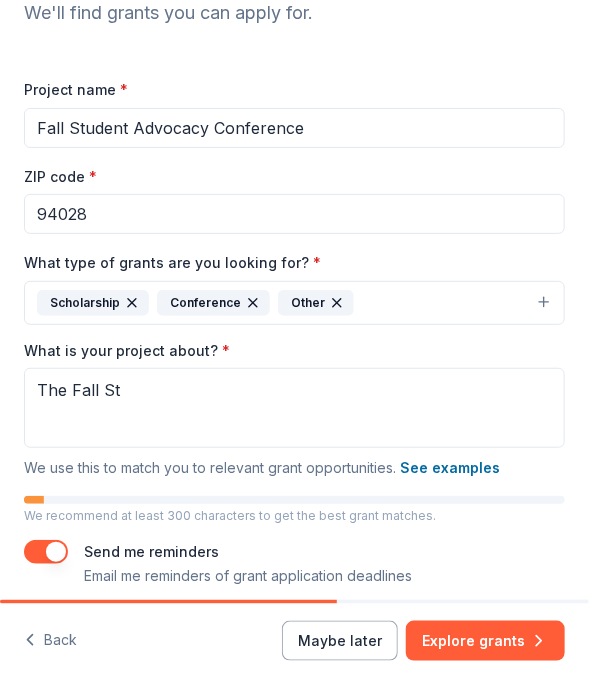 type on "Fall Student Advocacy Conference" 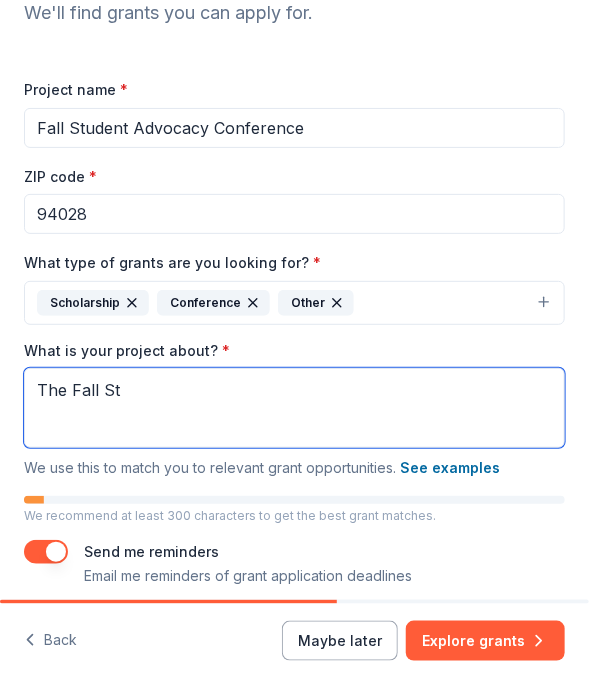 click on "The Fall St" at bounding box center (294, 408) 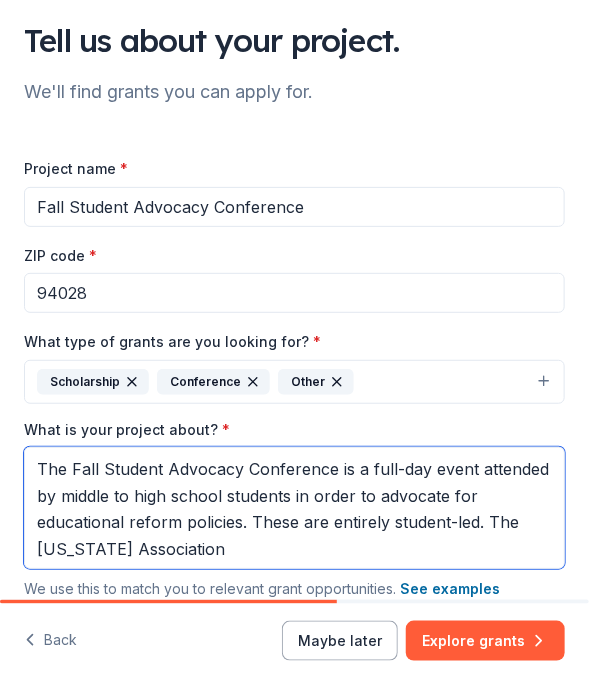 scroll, scrollTop: 15, scrollLeft: 0, axis: vertical 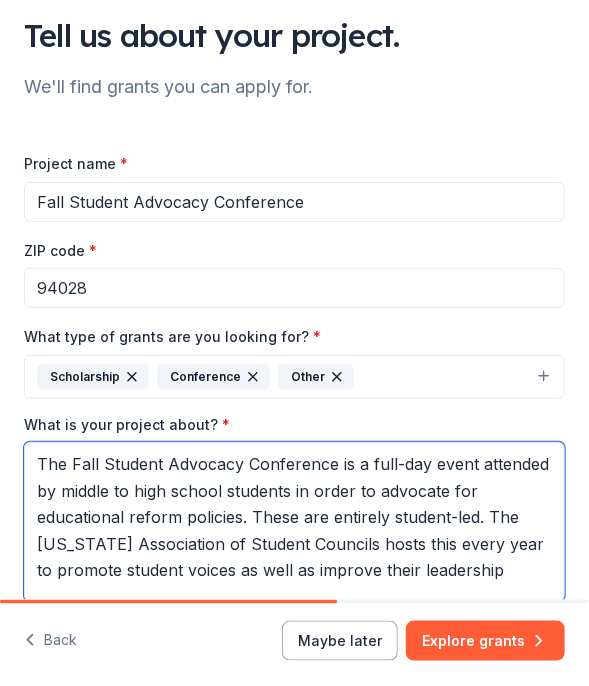 click on "The Fall Student Advocacy Conference is a full-day event attended by middle to high school students in order to advocate for educational reform policies. These are entirely student-led. The [US_STATE] Association of Student Councils hosts this every year to promote student voices as well as improve their leadership" at bounding box center [294, 522] 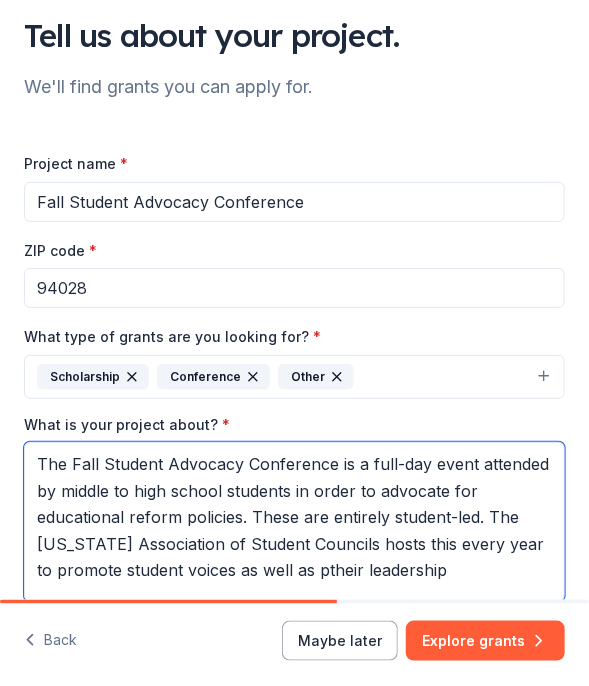 scroll, scrollTop: 0, scrollLeft: 0, axis: both 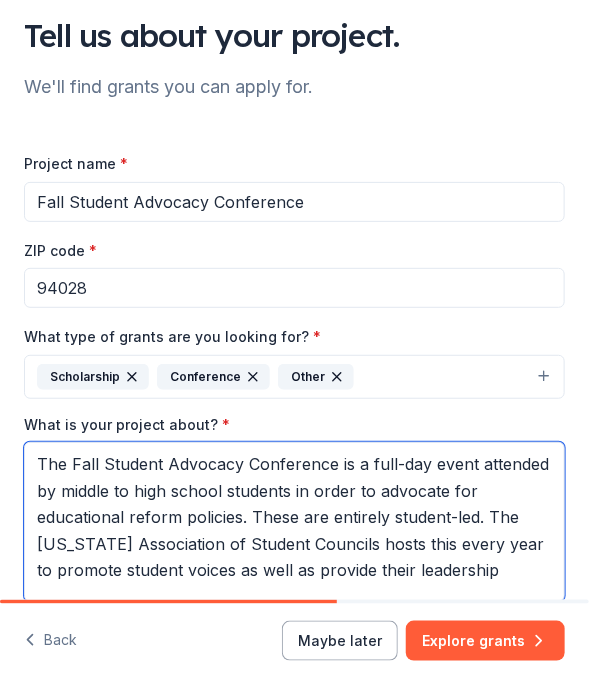 click on "The Fall Student Advocacy Conference is a full-day event attended by middle to high school students in order to advocate for educational reform policies. These are entirely student-led. The [US_STATE] Association of Student Councils hosts this every year to promote student voices as well as provide their leadership" at bounding box center [294, 522] 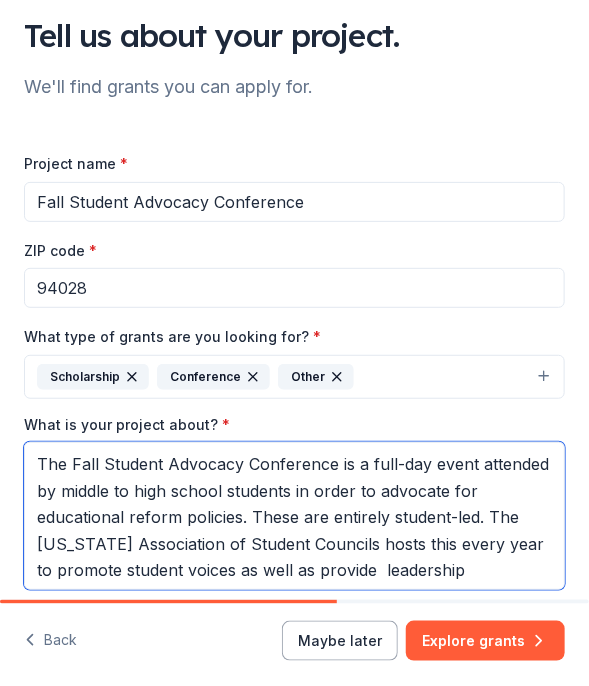 scroll, scrollTop: 1, scrollLeft: 0, axis: vertical 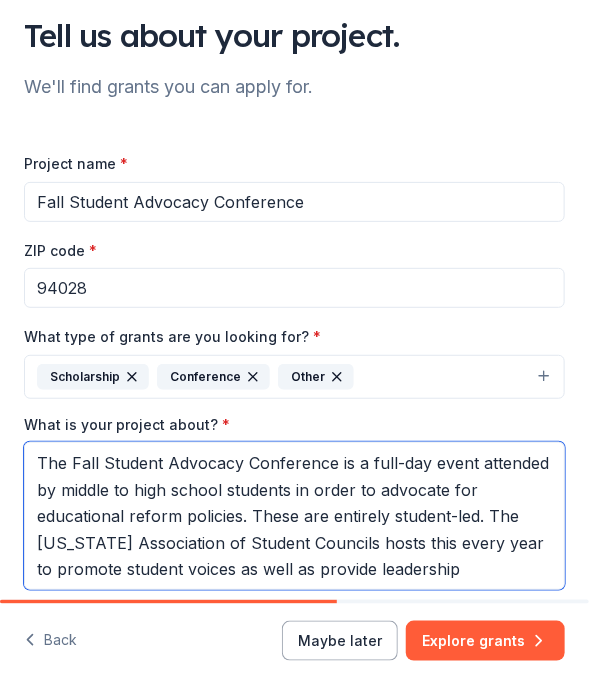 click on "The Fall Student Advocacy Conference is a full-day event attended by middle to high school students in order to advocate for educational reform policies. These are entirely student-led. The [US_STATE] Association of Student Councils hosts this every year to promote student voices as well as provide leadership" at bounding box center [294, 516] 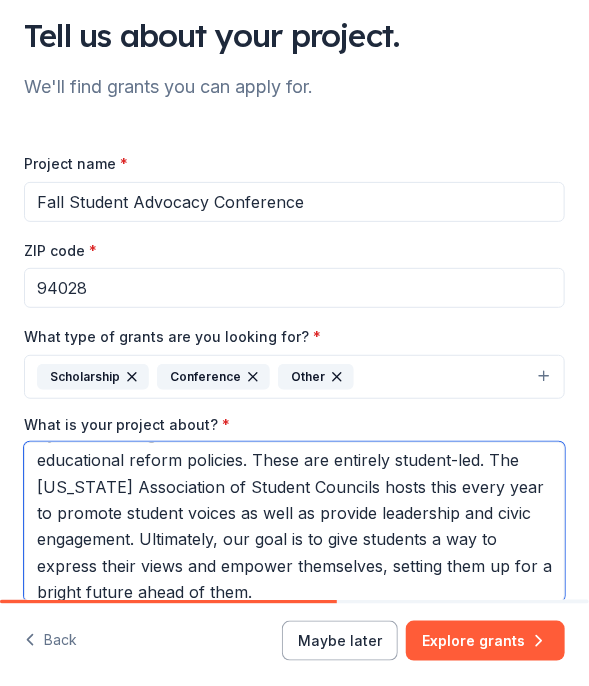 scroll, scrollTop: 68, scrollLeft: 0, axis: vertical 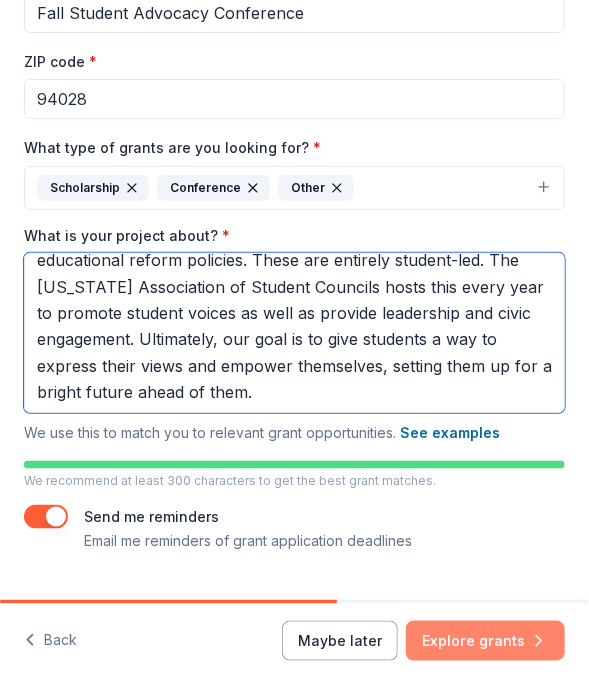 type on "The Fall Student Advocacy Conference is a full-day event attended by middle to high school students in order to advocate for educational reform policies. These are entirely student-led. The [US_STATE] Association of Student Councils hosts this every year to promote student voices as well as provide leadership and civic engagement. Ultimately, our goal is to give students a way to express their views and empower themselves, setting them up for a bright future ahead of them." 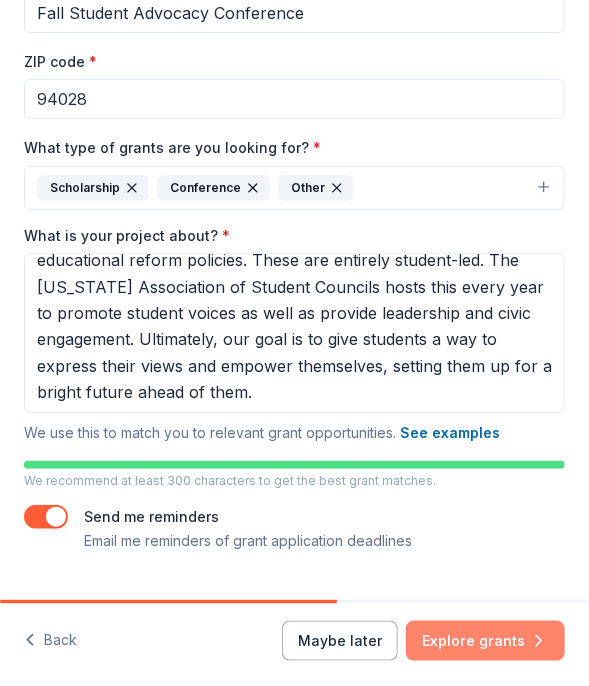 click on "Explore grants" at bounding box center [485, 641] 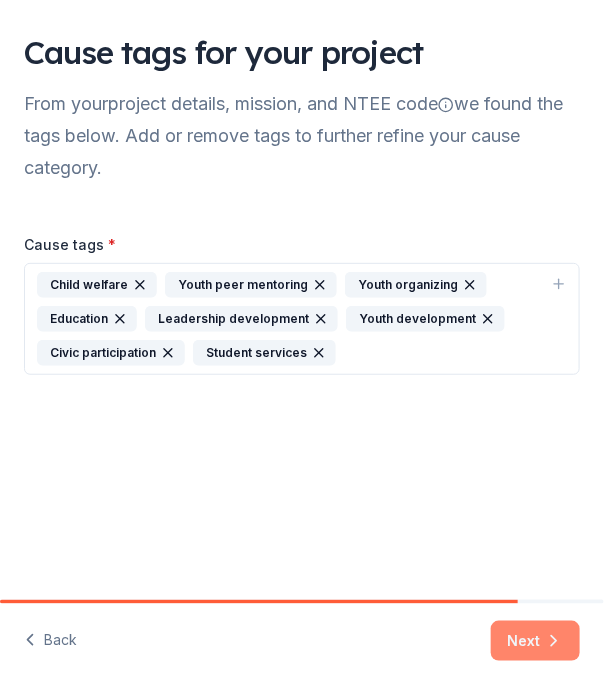 click on "Next" at bounding box center (535, 641) 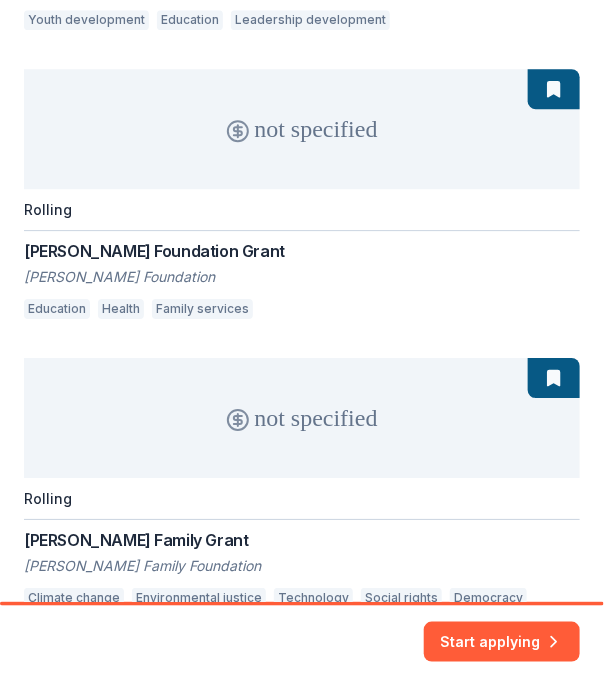 scroll, scrollTop: 1099, scrollLeft: 0, axis: vertical 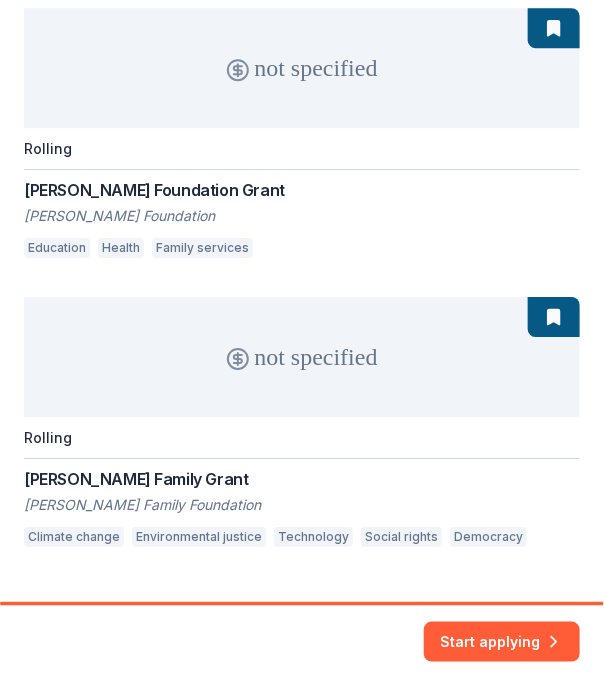 click on "not specified Rolling Science Education Grant Program The Amgen Foundation Inc STEM education Community and economic development not specified Due 7/31 The Rice Family Foundation Grant The Rice Family Foundation Education Health Family services not specified Rolling Mentors Foundation Grant Mentors Foundation Youth development Education Leadership development not specified Rolling [PERSON_NAME] Foundation [PERSON_NAME] Foundation Education Health Family services not specified Rolling [PERSON_NAME] Family [PERSON_NAME] Family Foundation Climate change Environmental justice Technology Social rights Democracy" at bounding box center (302, -153) 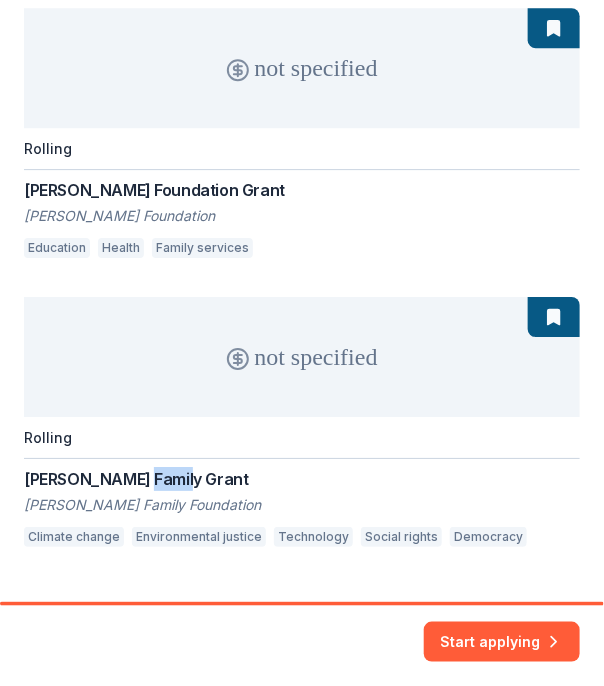 click on "not specified Rolling Science Education Grant Program The Amgen Foundation Inc STEM education Community and economic development not specified Due 7/31 The Rice Family Foundation Grant The Rice Family Foundation Education Health Family services not specified Rolling Mentors Foundation Grant Mentors Foundation Youth development Education Leadership development not specified Rolling [PERSON_NAME] Foundation [PERSON_NAME] Foundation Education Health Family services not specified Rolling [PERSON_NAME] Family [PERSON_NAME] Family Foundation Climate change Environmental justice Technology Social rights Democracy" at bounding box center (302, -153) 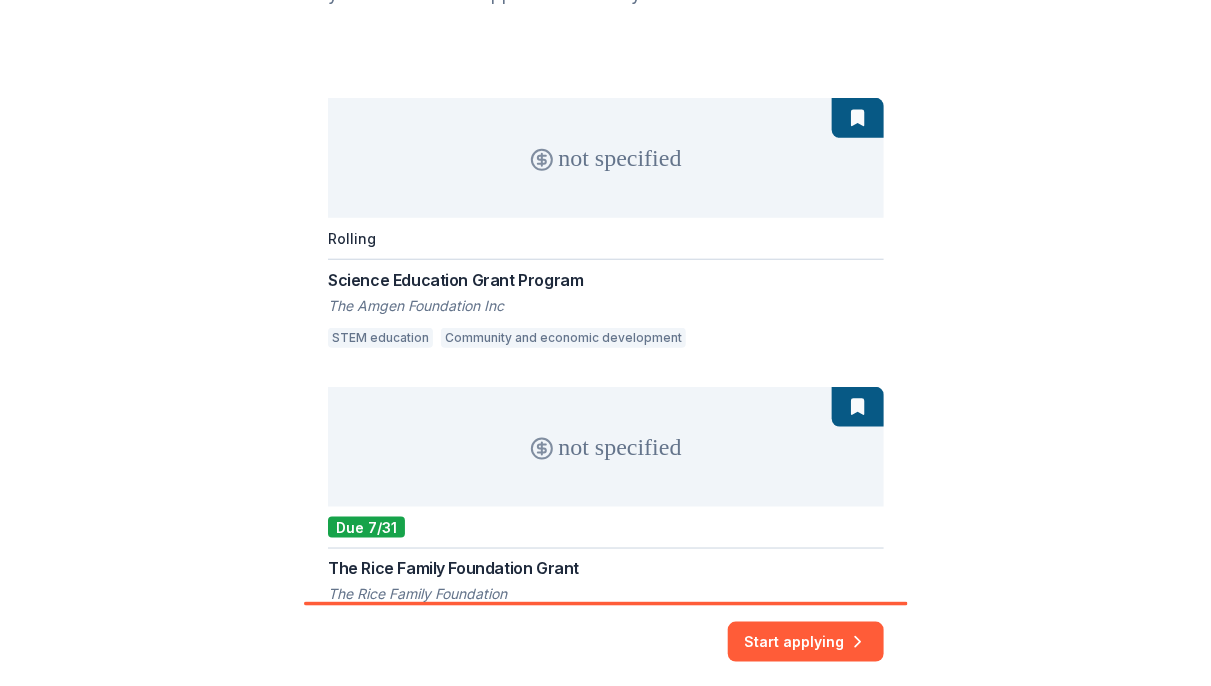 scroll, scrollTop: 0, scrollLeft: 0, axis: both 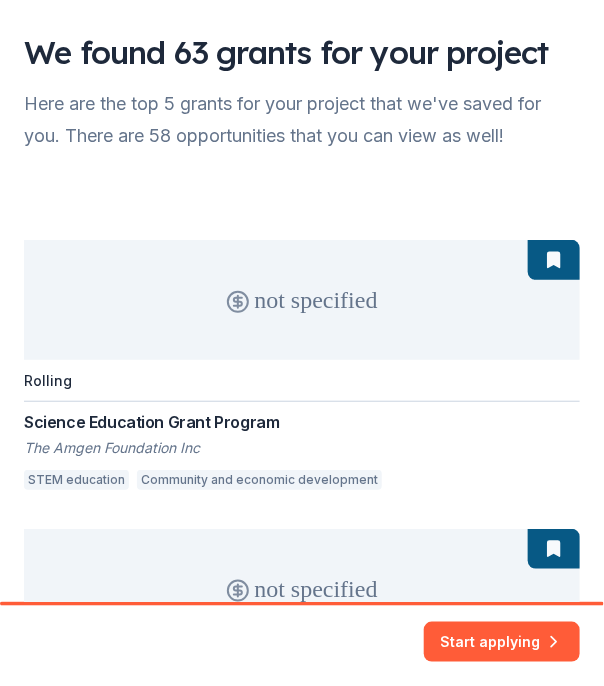 click on "We found 63 grants for your project" at bounding box center (302, 52) 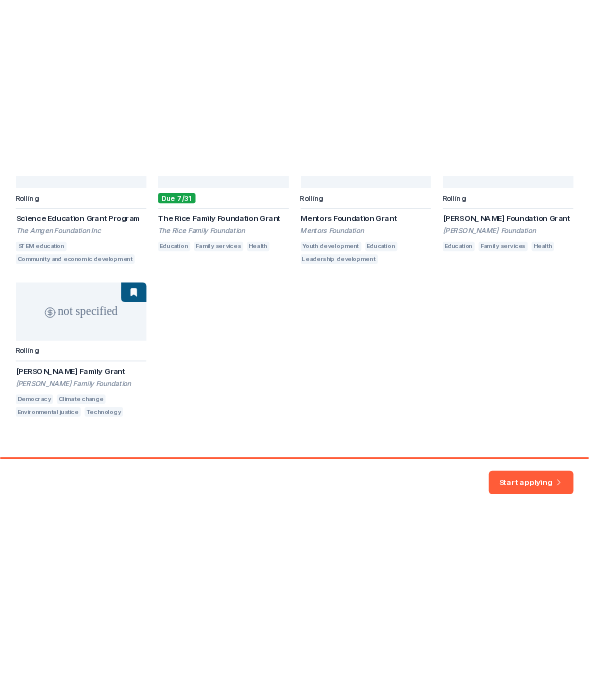 scroll, scrollTop: 465, scrollLeft: 0, axis: vertical 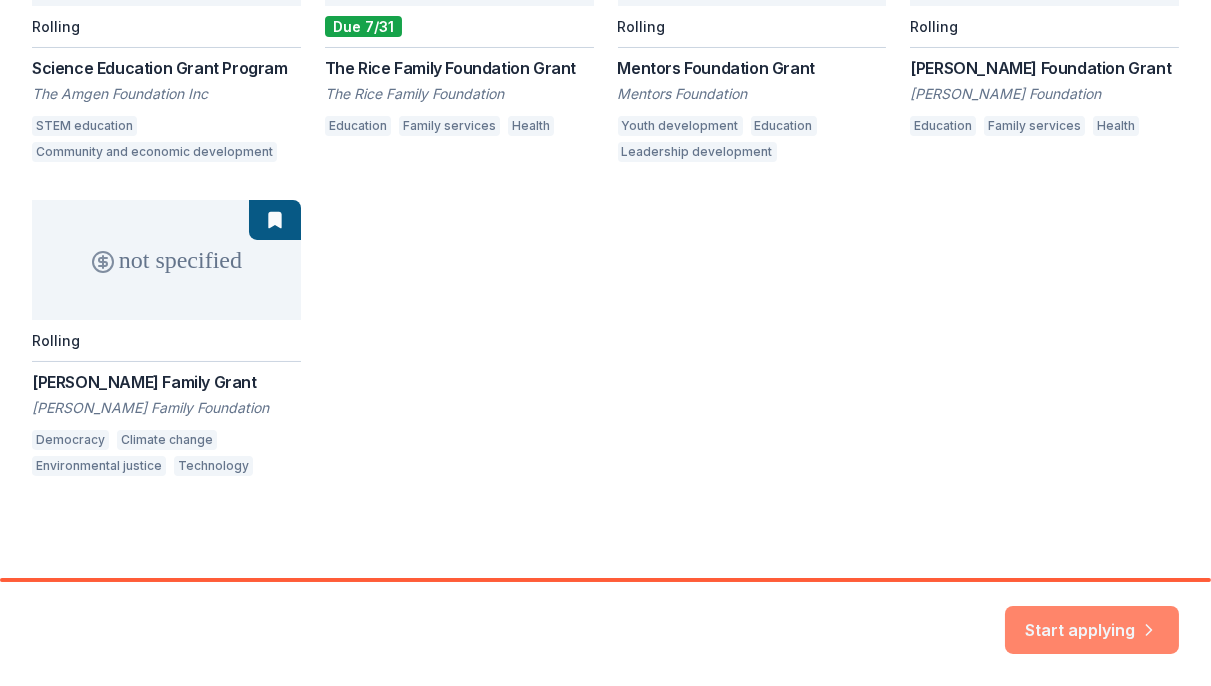 drag, startPoint x: 1039, startPoint y: 645, endPoint x: 1048, endPoint y: 620, distance: 26.57066 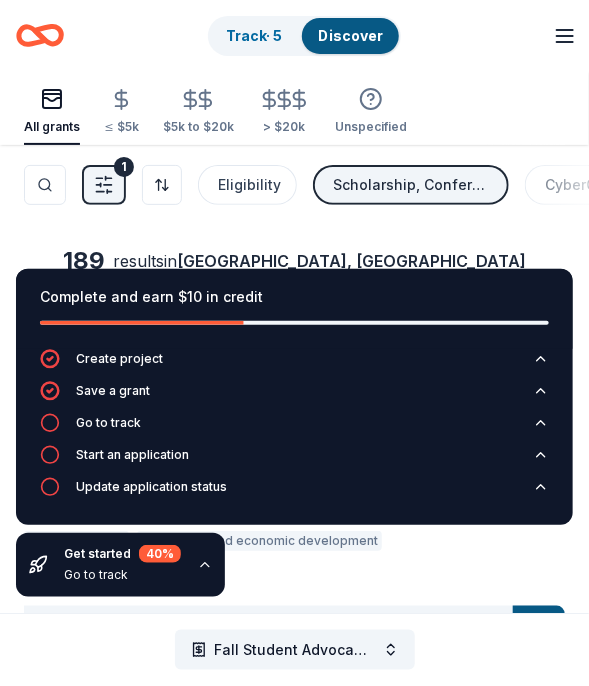 click on "Search Filter 1 Sort Eligibility Scholarship, Conference, Other CyberGrants Local" at bounding box center (294, 185) 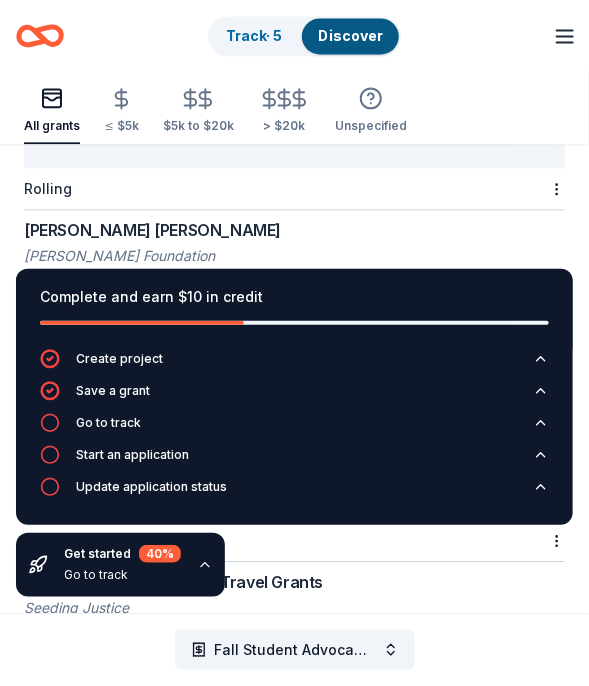 scroll, scrollTop: 2414, scrollLeft: 0, axis: vertical 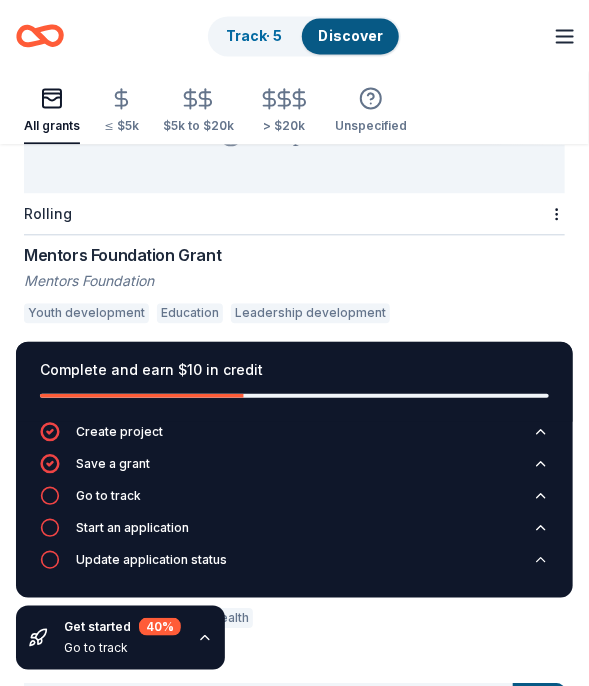 click on "Mentors Foundation" at bounding box center (294, 281) 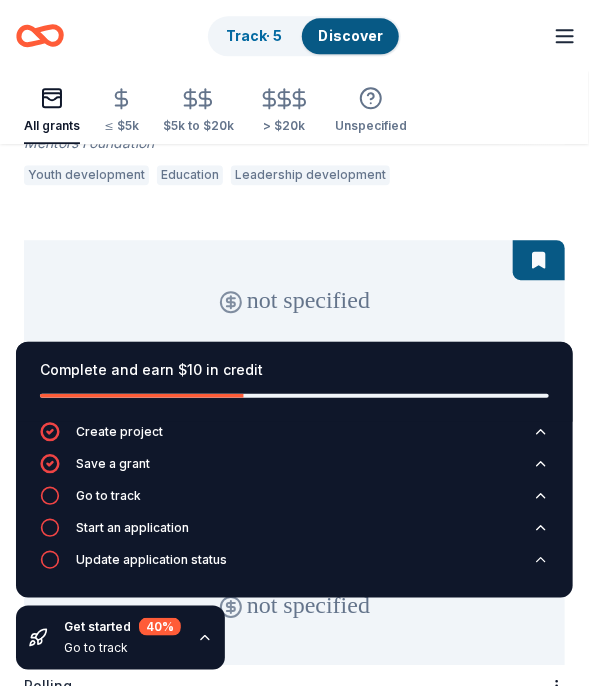 scroll, scrollTop: 973, scrollLeft: 0, axis: vertical 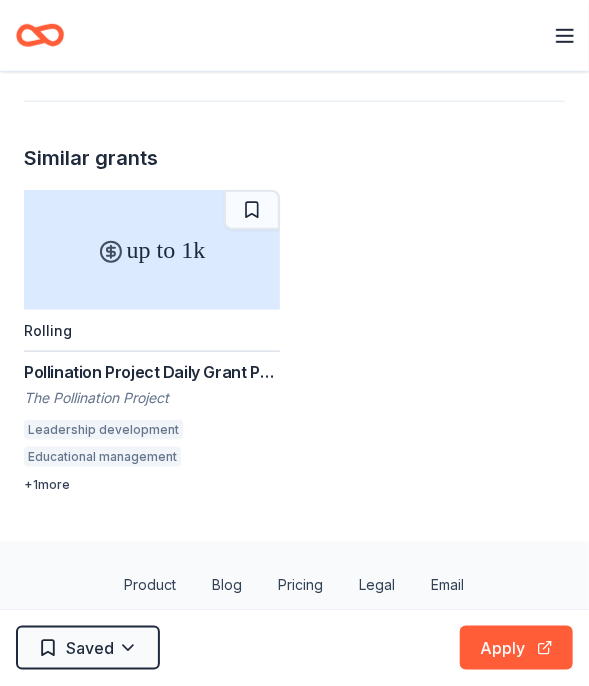 click on "Pollination Project Daily Grant Program" at bounding box center (152, 372) 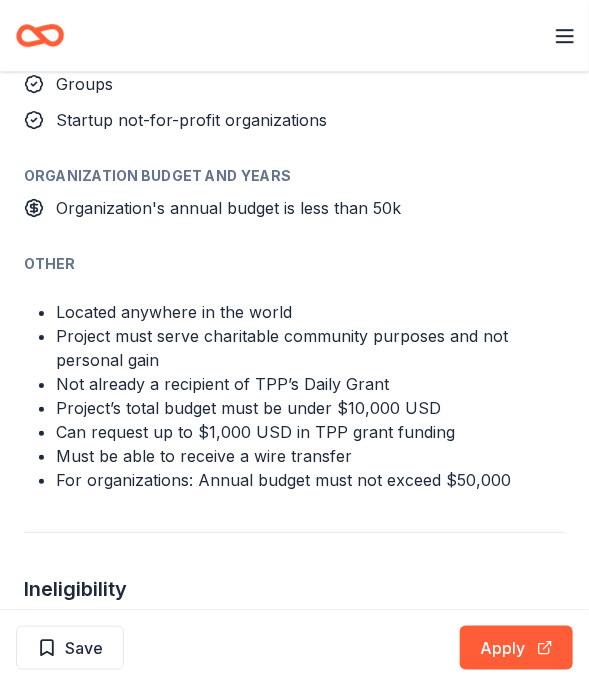 scroll, scrollTop: 1347, scrollLeft: 0, axis: vertical 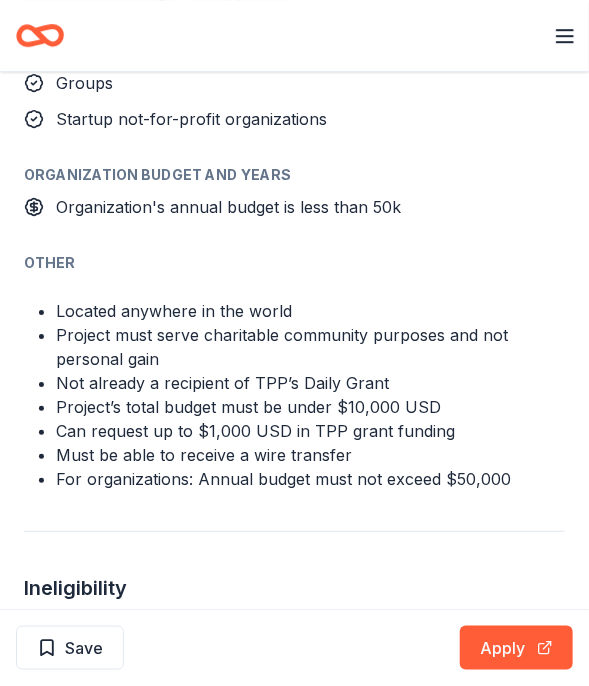 drag, startPoint x: 52, startPoint y: 435, endPoint x: 270, endPoint y: 478, distance: 222.20036 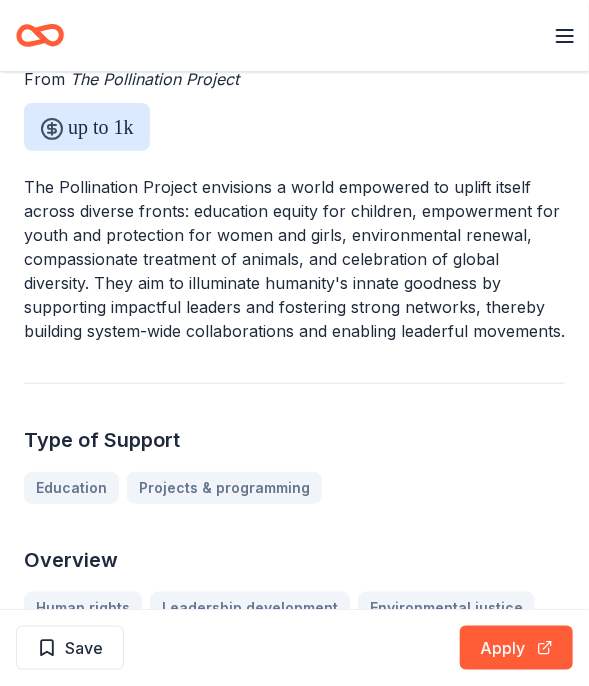 scroll, scrollTop: 0, scrollLeft: 0, axis: both 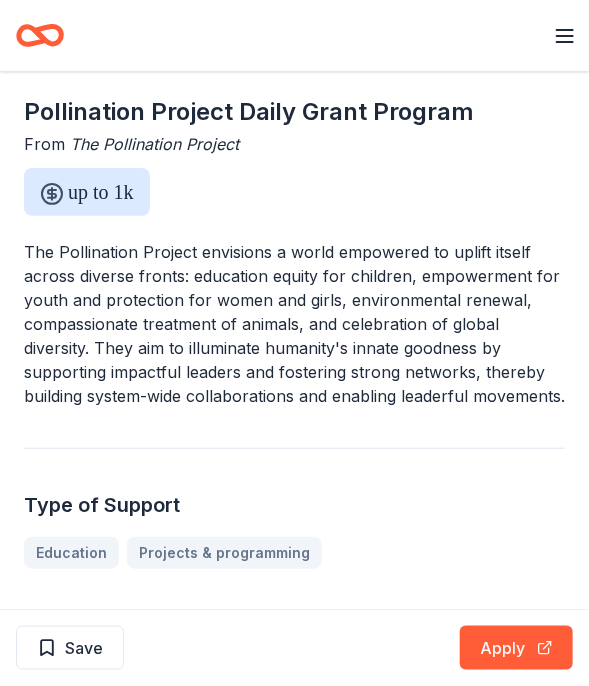 click on "Pollination Project Daily Grant Program From   The Pollination Project up to 1k The Pollination Project envisions a world empowered to uplift itself across diverse fronts: education equity for children, empowerment for youth and protection for women and girls, environmental renewal, compassionate treatment of animals, and celebration of global diversity. They aim to illuminate humanity's innate goodness by supporting impactful leaders and fostering strong networks, thereby building system-wide collaborations and enabling leaderful movements. Type of Support Education Projects & programming Overview Human rights Leadership development Environmental justice Educational management Eligibility Organization's Location Global Program Location Global Organization Type 501(c)(3) Nonprofit Individuals Individuals Groups Startup not-for-profit organizations Organization Budget And Years Organization's annual budget is  less than 50k Other
Located anywhere in the world
Must be able to receive a wire transfer" at bounding box center [294, 1319] 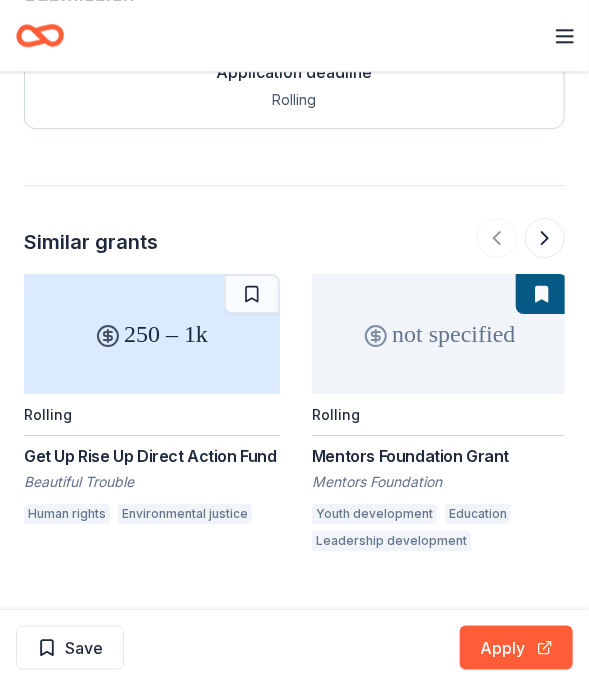 scroll, scrollTop: 2647, scrollLeft: 0, axis: vertical 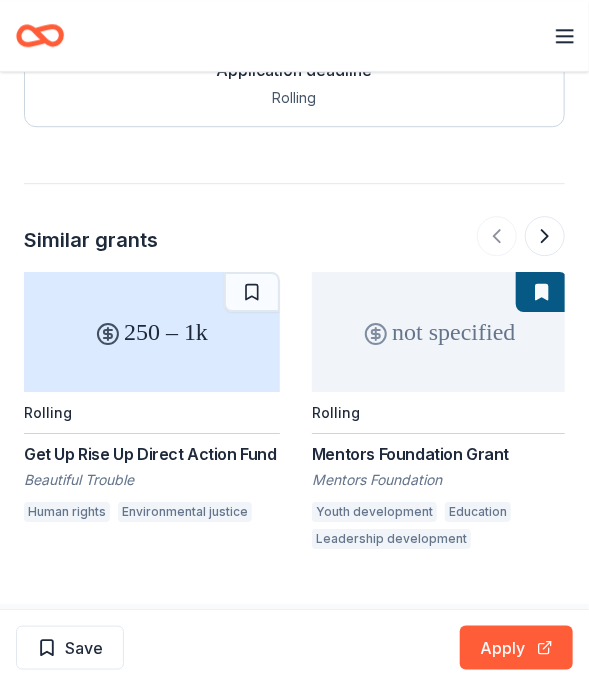 click on "not specified" at bounding box center [440, 332] 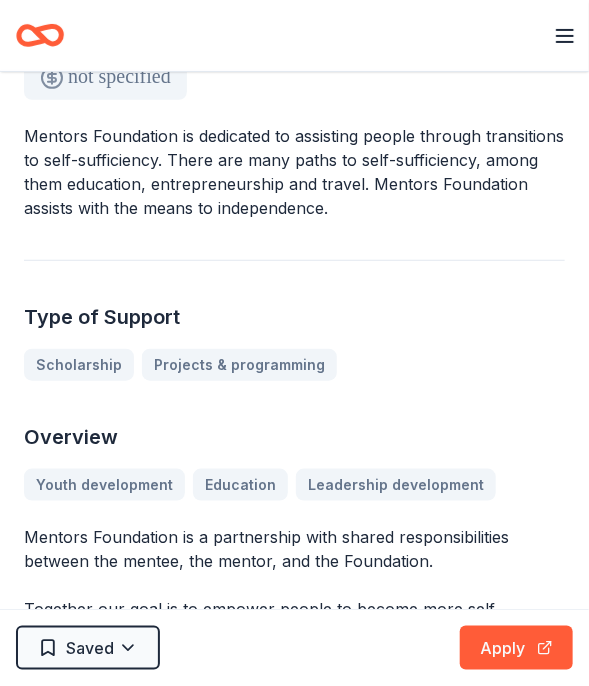 scroll, scrollTop: 115, scrollLeft: 0, axis: vertical 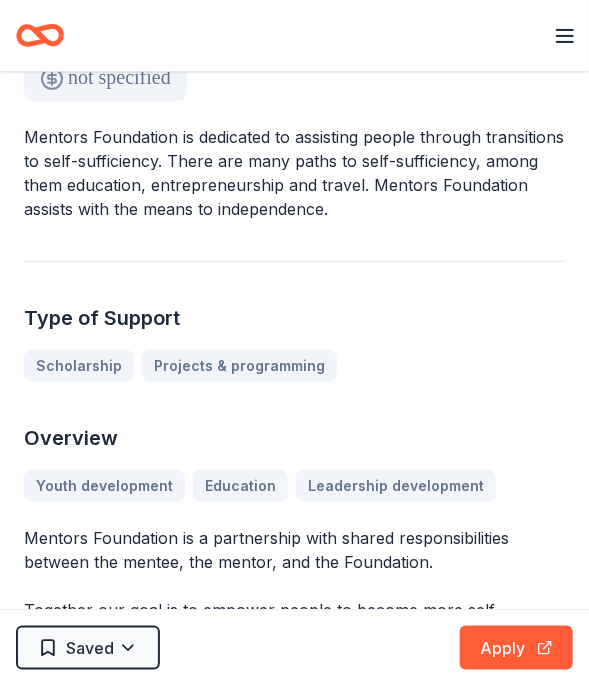 click on "Youth development Education Leadership development" at bounding box center [294, 486] 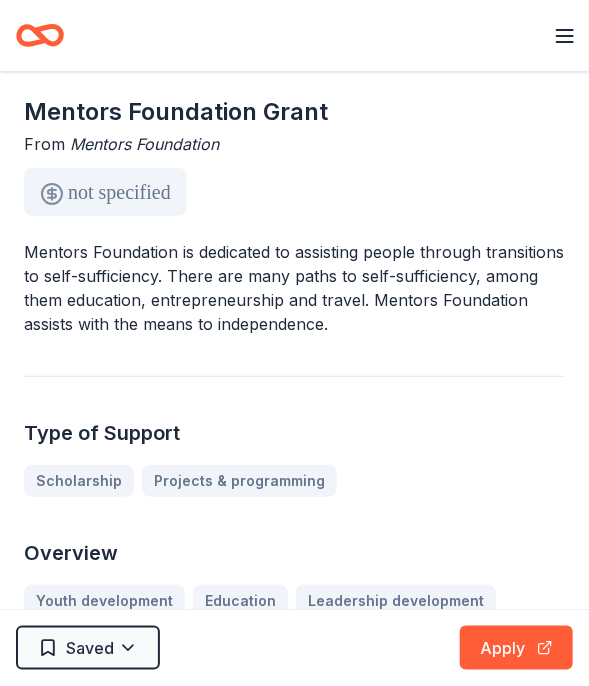 click on "Start free  trial Earn Rewards" at bounding box center (565, 35) 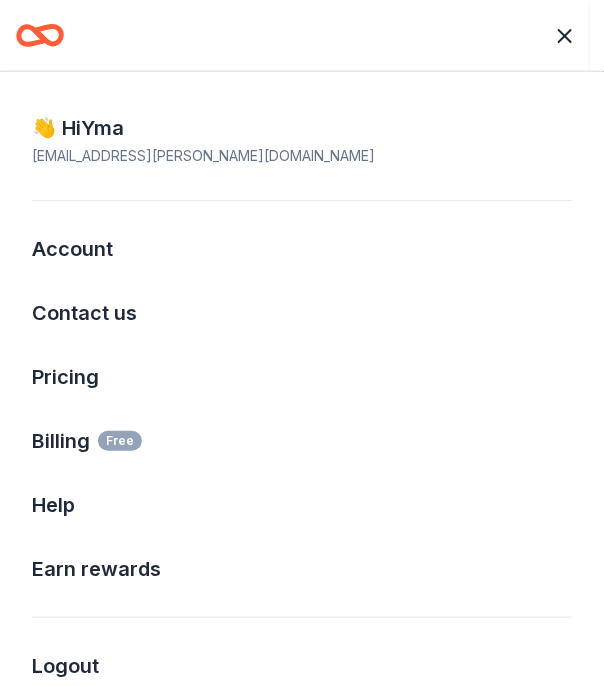 click on "Fall Student Advocacy Conference Start free  trial Earn Rewards Mentors Foundation Grant From   Mentors Foundation not specified Mentors Foundation is dedicated to assisting people through transitions to self-sufficiency. There are many paths to self-sufficiency, among them education, entrepreneurship and travel. Mentors Foundation assists with the means to independence. Type of Support Scholarship Projects & programming Overview Youth development Education Leadership development Mentors Foundation is a partnership with shared responsibilities between the mentee, the mentor, and the Foundation.
Together our goal is to empower people to become more self confident, make better financial decisions and become healthier role models for other family members, all leading to economic and social well-being. Those who receive support from Mentors are responsible for working with their mentor and the Foundation to maximize the experience and ensure their success.
Follow recommendations of mentor.
Share" at bounding box center [302, 343] 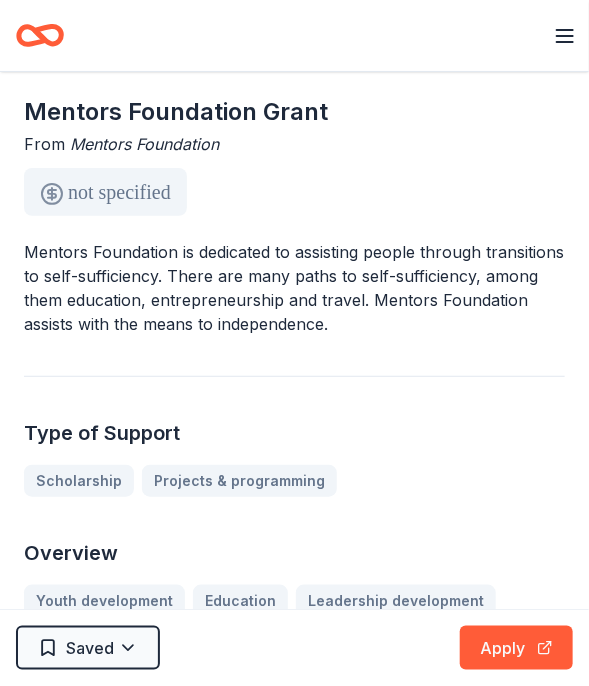 scroll, scrollTop: 2647, scrollLeft: 0, axis: vertical 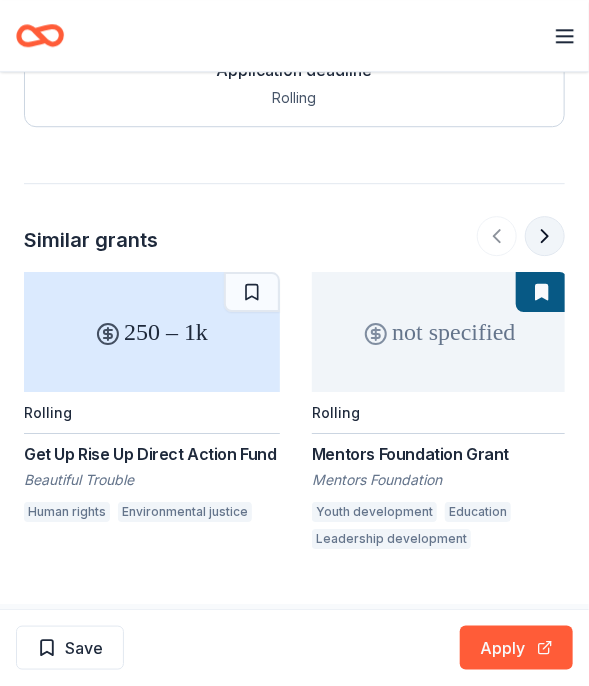 click at bounding box center [545, 236] 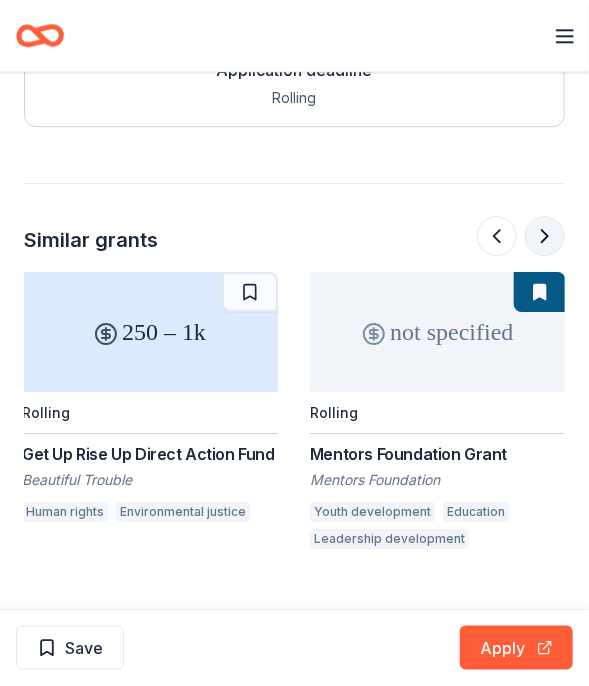 click at bounding box center [545, 236] 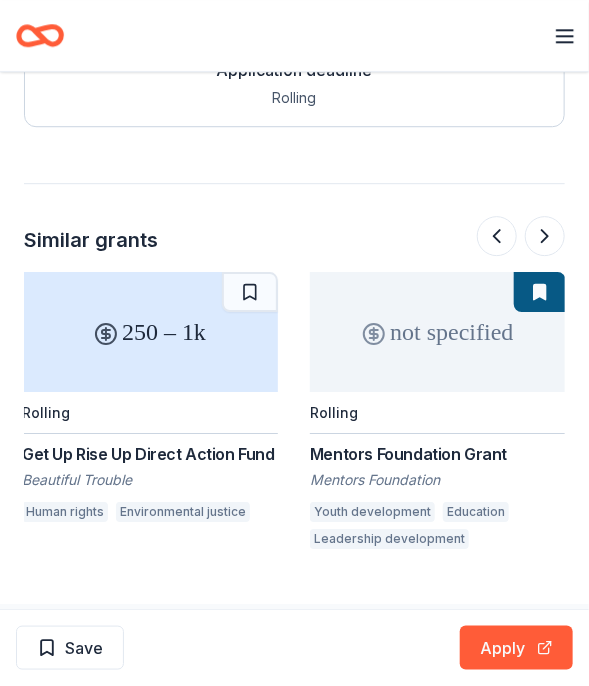 scroll, scrollTop: 1852, scrollLeft: 0, axis: vertical 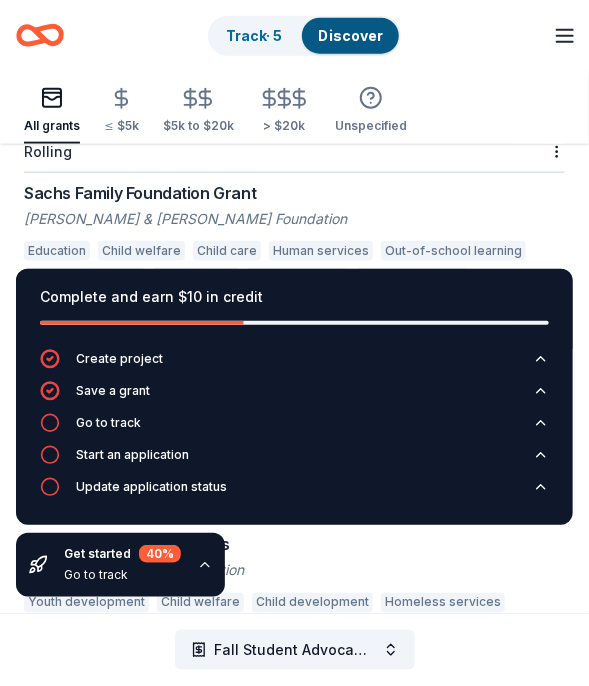click on "Sachs Family Foundation Grant" at bounding box center (294, 193) 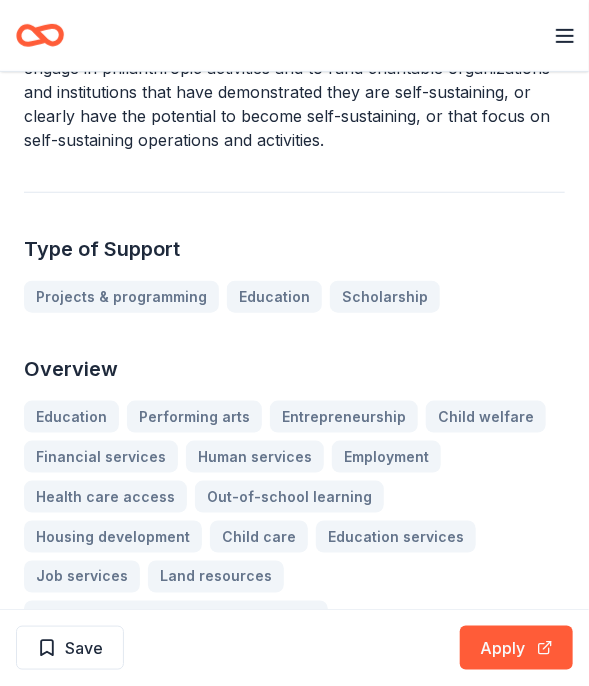 scroll, scrollTop: 0, scrollLeft: 0, axis: both 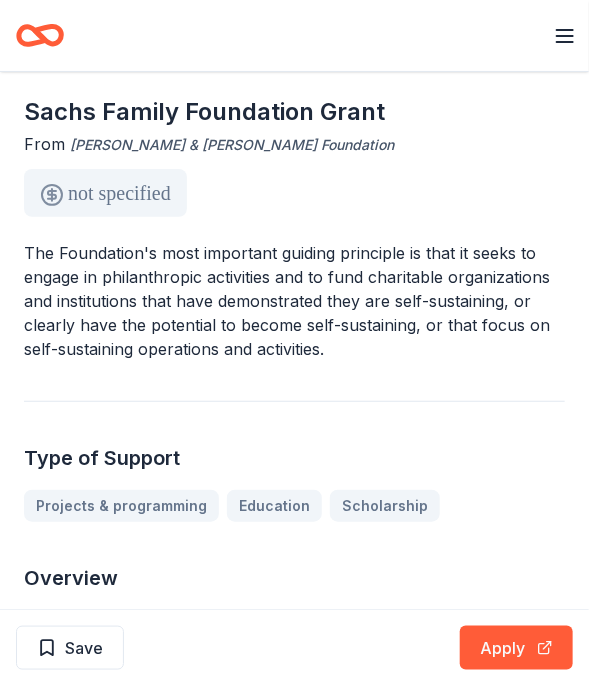 click on "[PERSON_NAME] & [PERSON_NAME] Foundation" at bounding box center [232, 145] 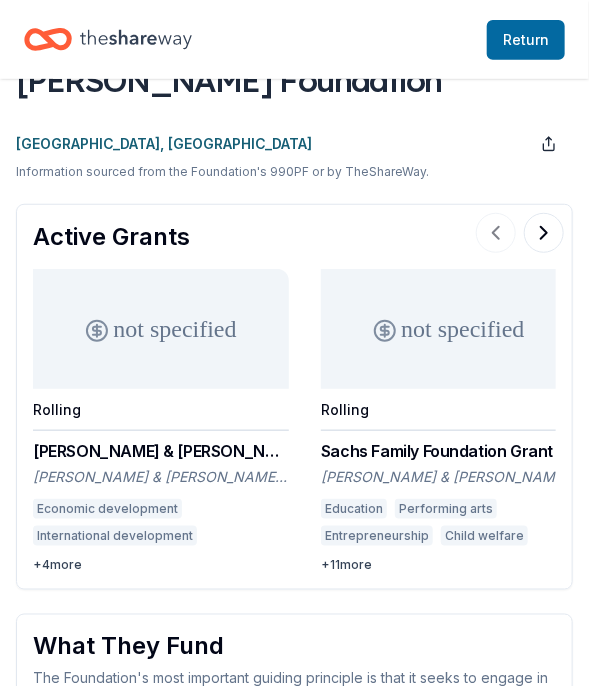 scroll, scrollTop: 146, scrollLeft: 0, axis: vertical 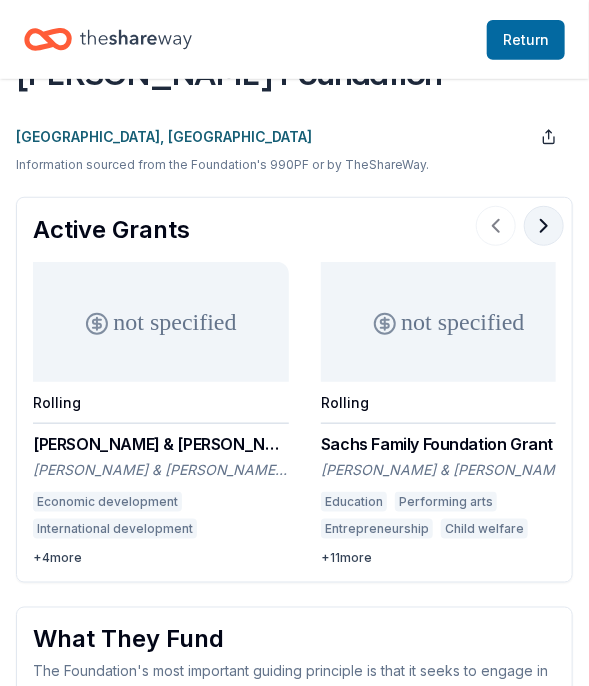 click at bounding box center (520, 226) 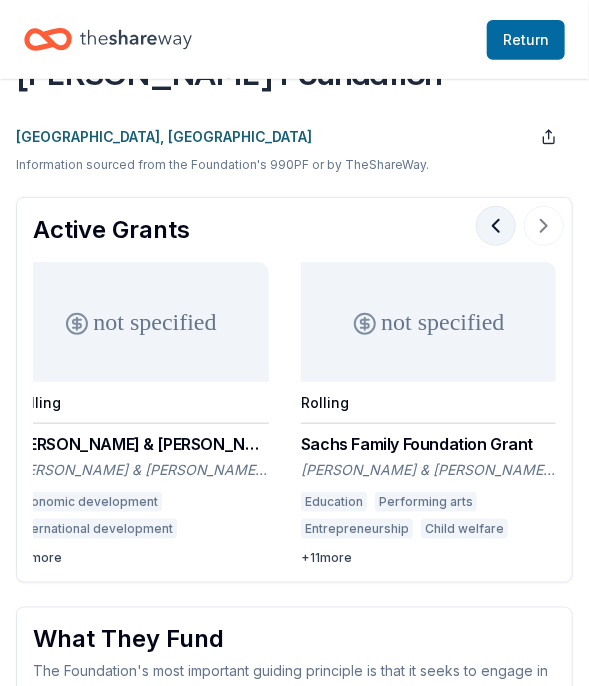 click at bounding box center [496, 226] 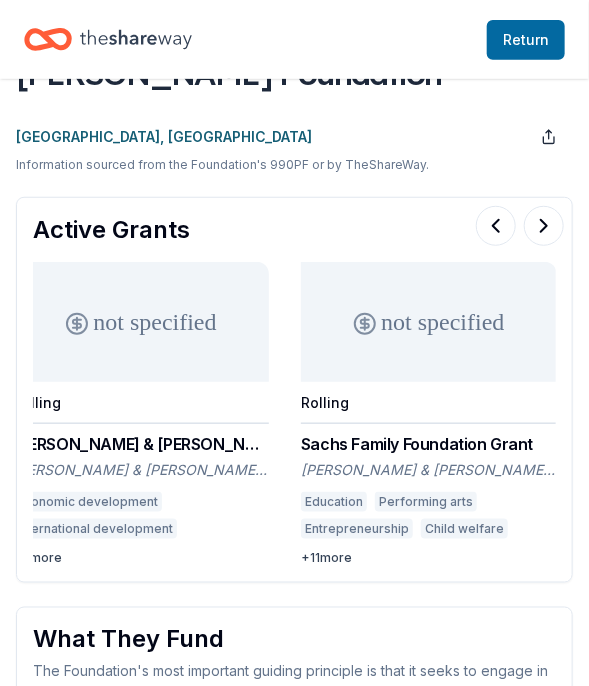 scroll, scrollTop: 0, scrollLeft: 0, axis: both 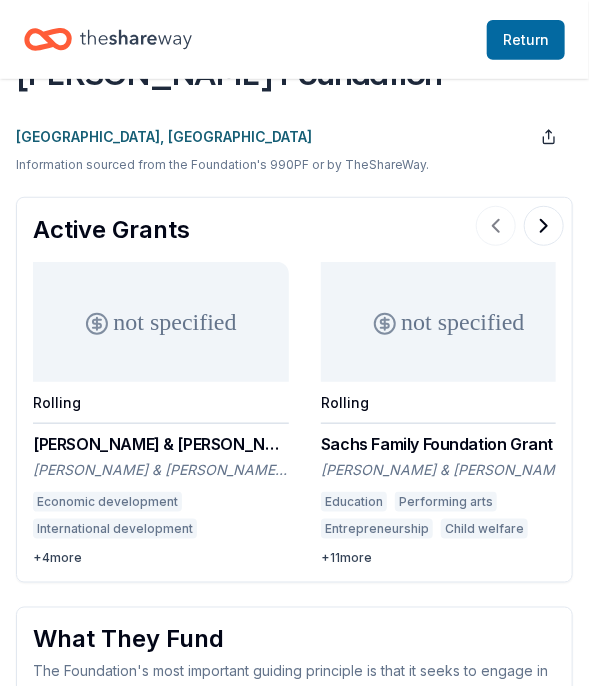 click on "Active Grants not specified Rolling [PERSON_NAME] & [PERSON_NAME] [PERSON_NAME] & [PERSON_NAME] Foundation Economic development International development Education Health Housing development Higher education Performing arts +  4  more not specified Rolling Sachs Family Foundation [PERSON_NAME] & [PERSON_NAME] Foundation Education Performing arts Entrepreneurship Child welfare Financial services Human services Employment Health care access Out-of-school learning Housing development Child care Education services Job services Land resources Community and economic development +  11  more" at bounding box center [294, 390] 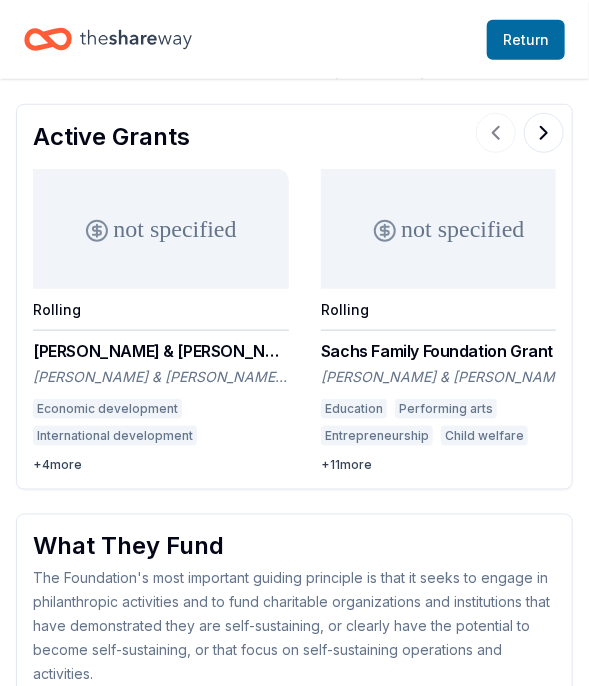 scroll, scrollTop: 261, scrollLeft: 0, axis: vertical 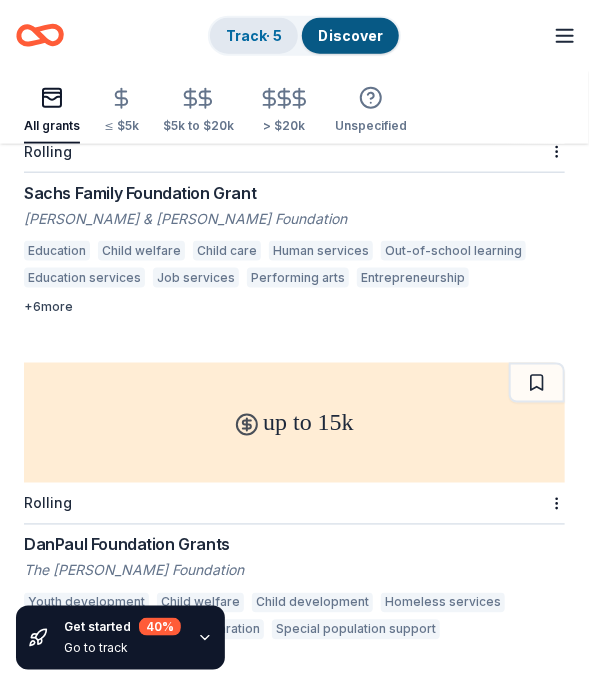 click on "Track  · 5" at bounding box center (254, 35) 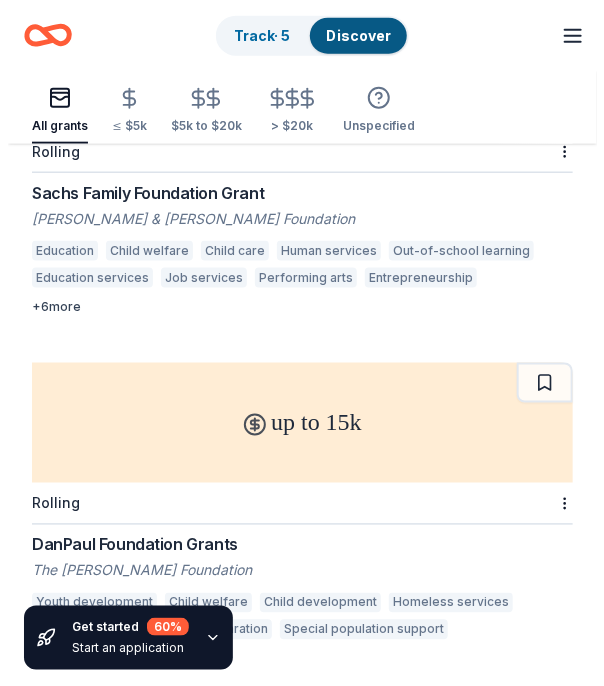 scroll, scrollTop: 0, scrollLeft: 0, axis: both 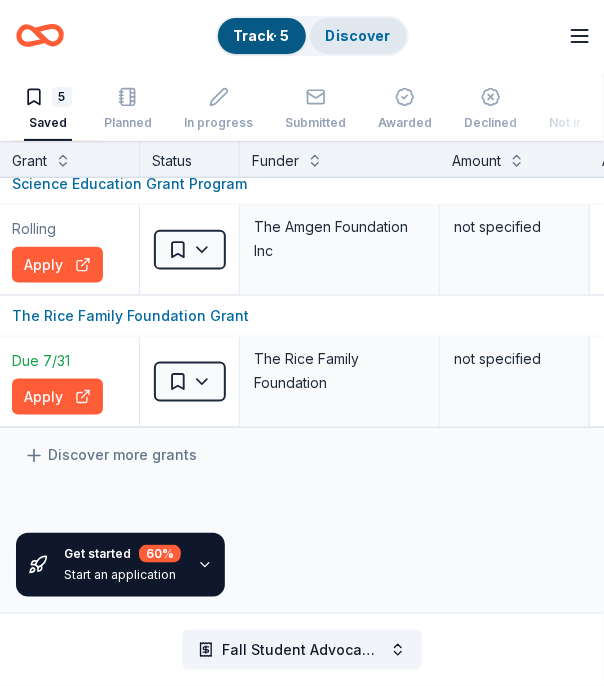 click on "Discover" at bounding box center (358, 35) 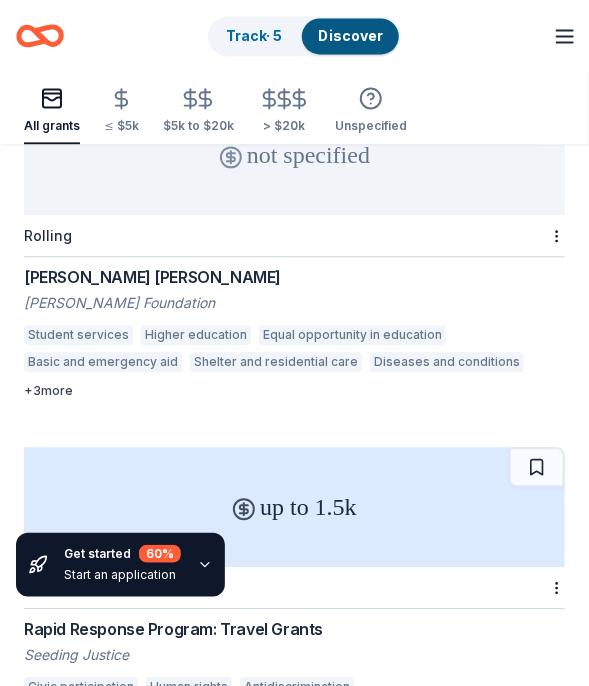 scroll, scrollTop: 2366, scrollLeft: 0, axis: vertical 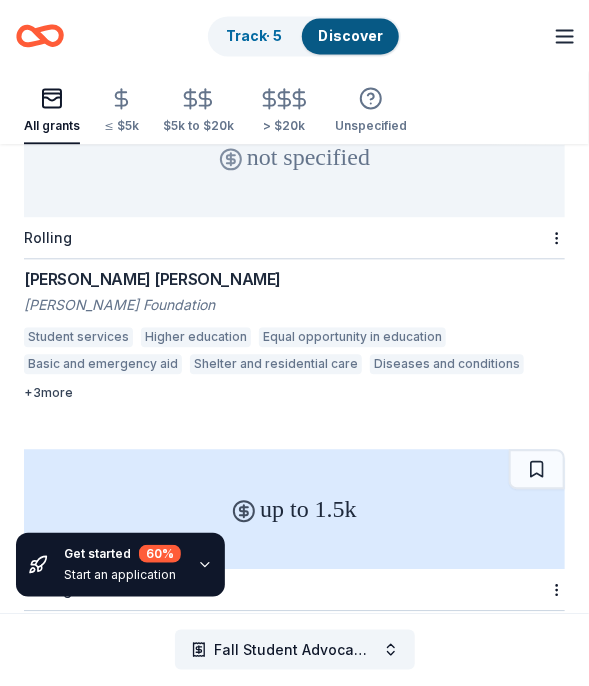 click on "[PERSON_NAME] [PERSON_NAME]" at bounding box center (294, 279) 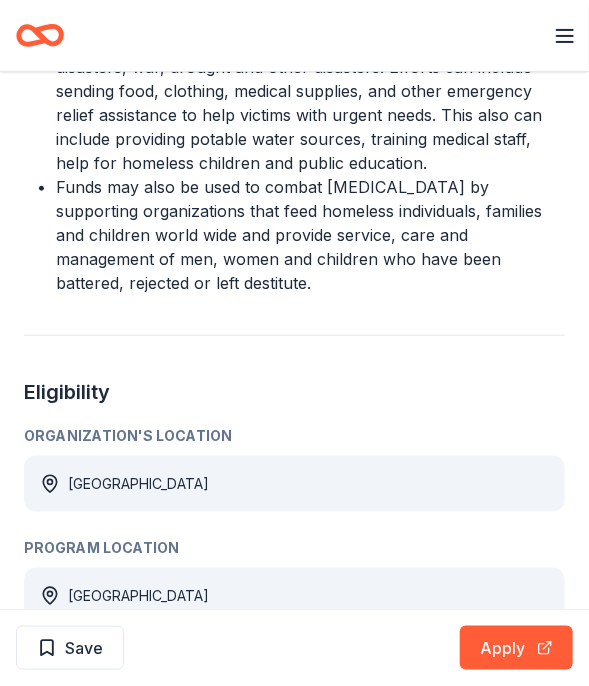 scroll, scrollTop: 1723, scrollLeft: 0, axis: vertical 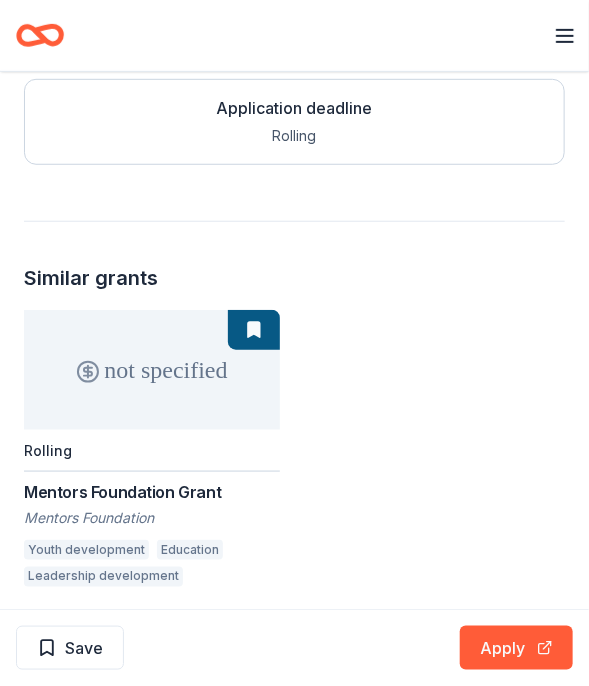 drag, startPoint x: 408, startPoint y: 247, endPoint x: 275, endPoint y: -98, distance: 369.74857 